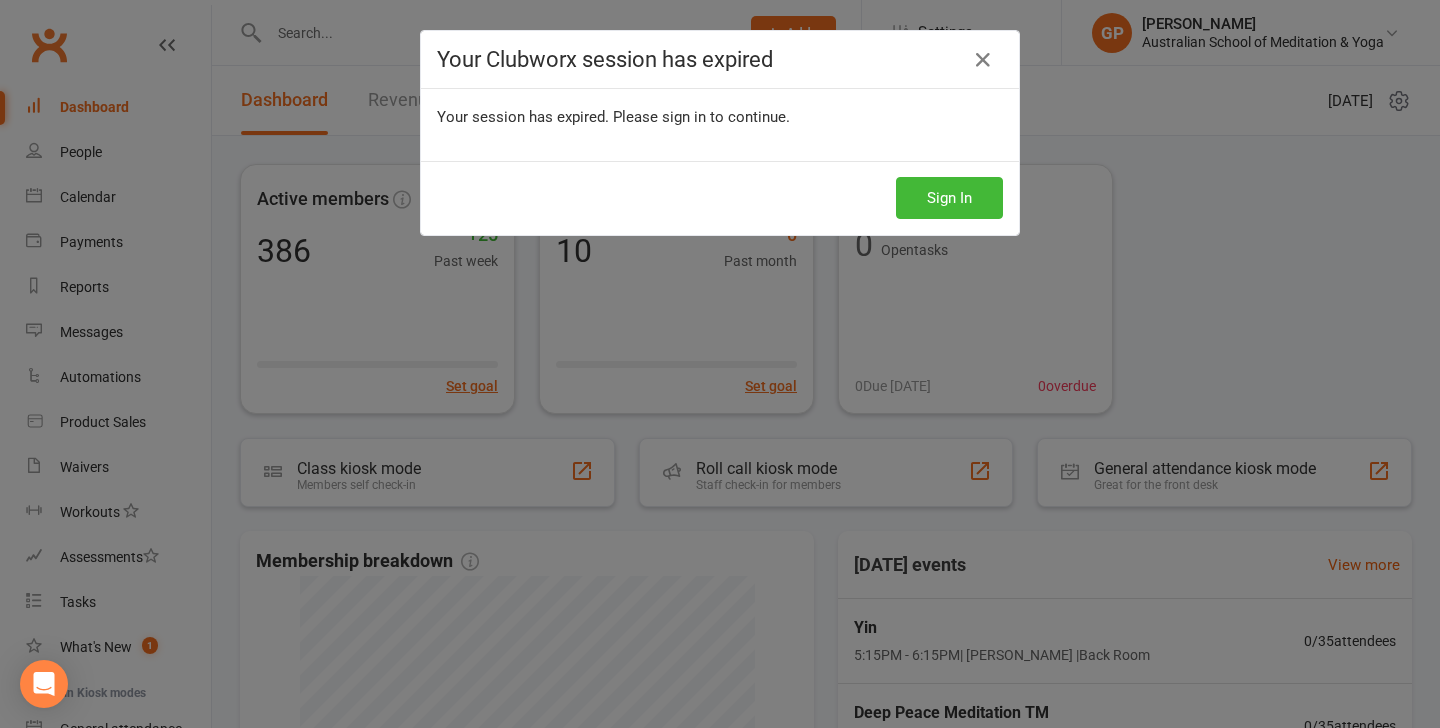scroll, scrollTop: 320, scrollLeft: 0, axis: vertical 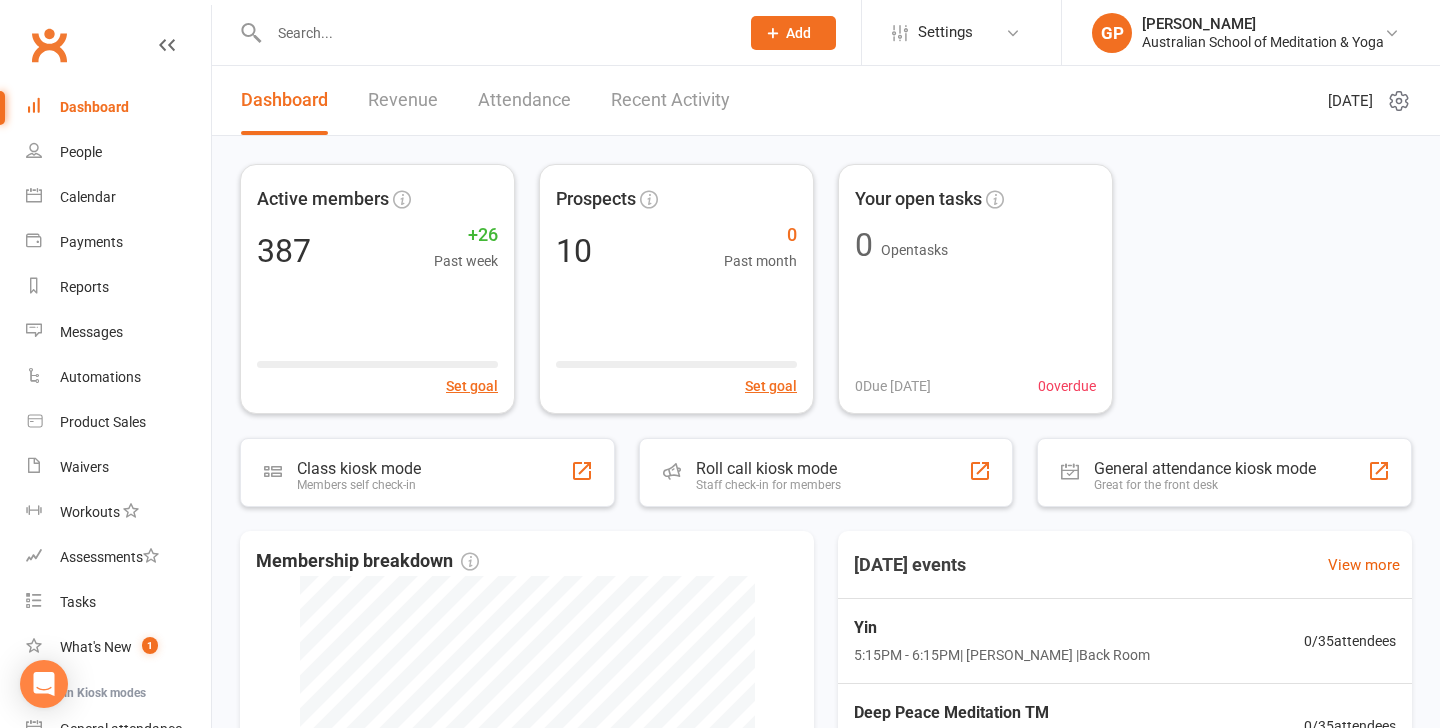 click at bounding box center (494, 33) 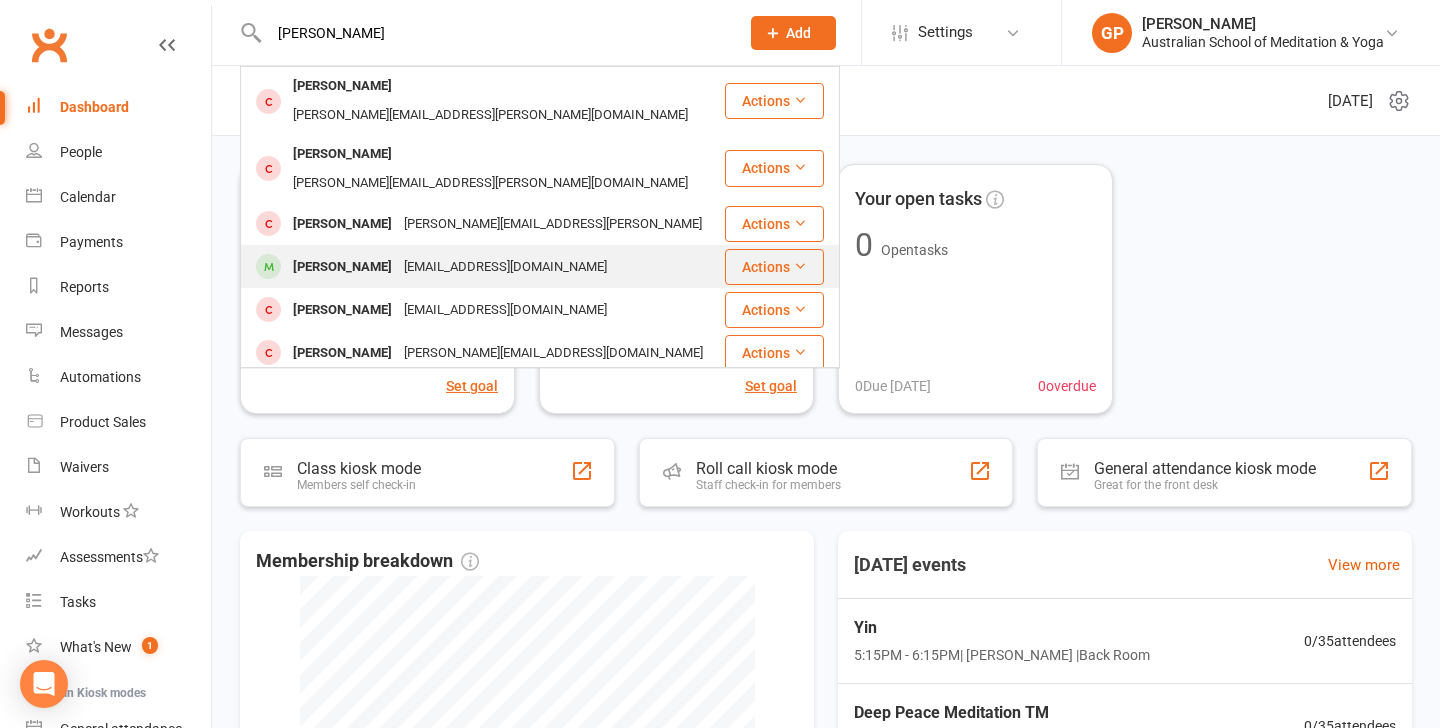 type on "[PERSON_NAME]" 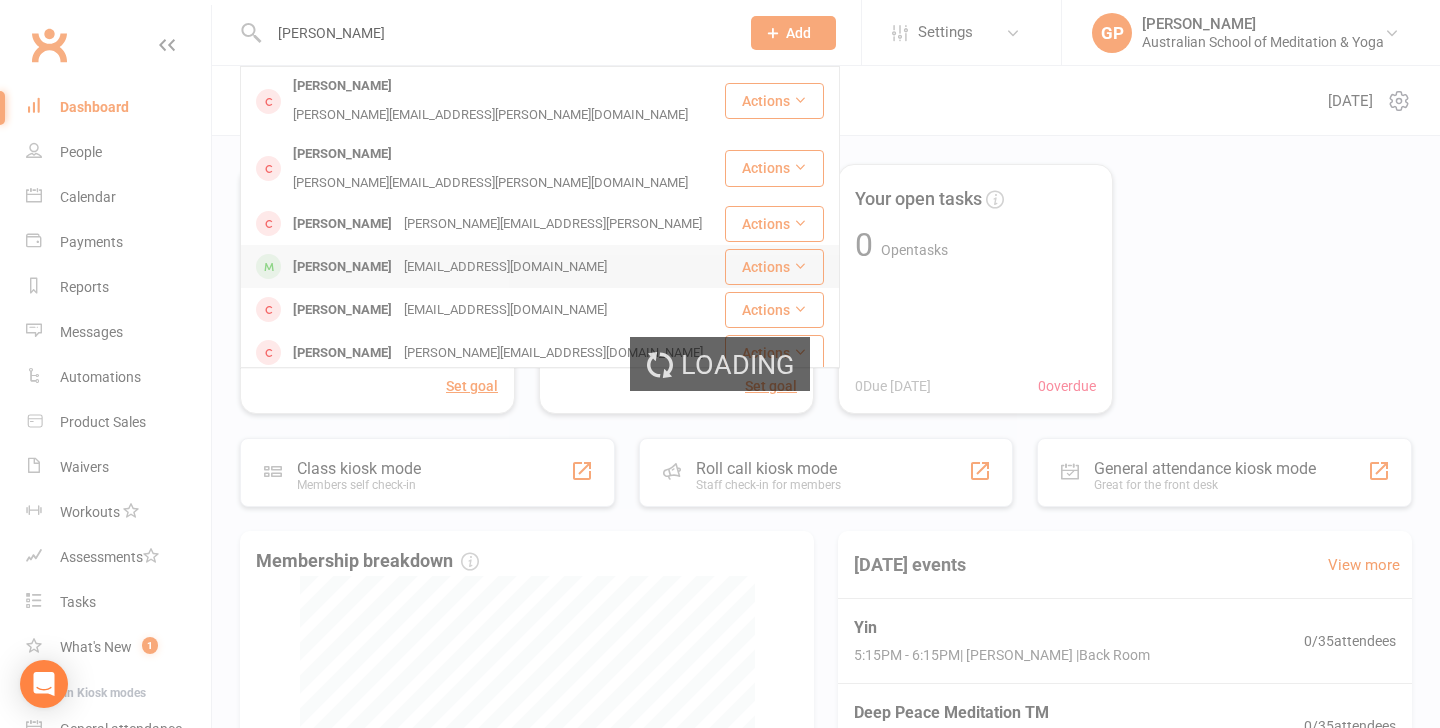 type 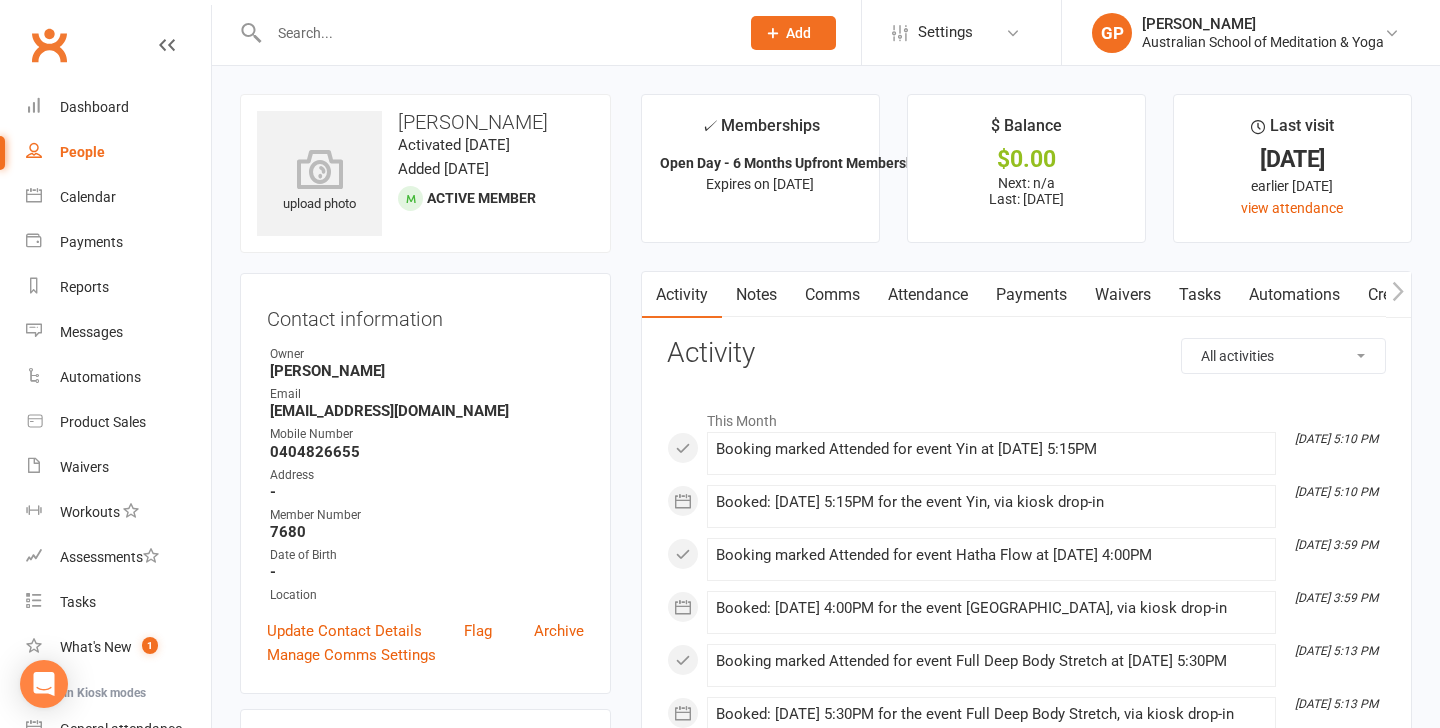 click on "Payments" at bounding box center [1031, 295] 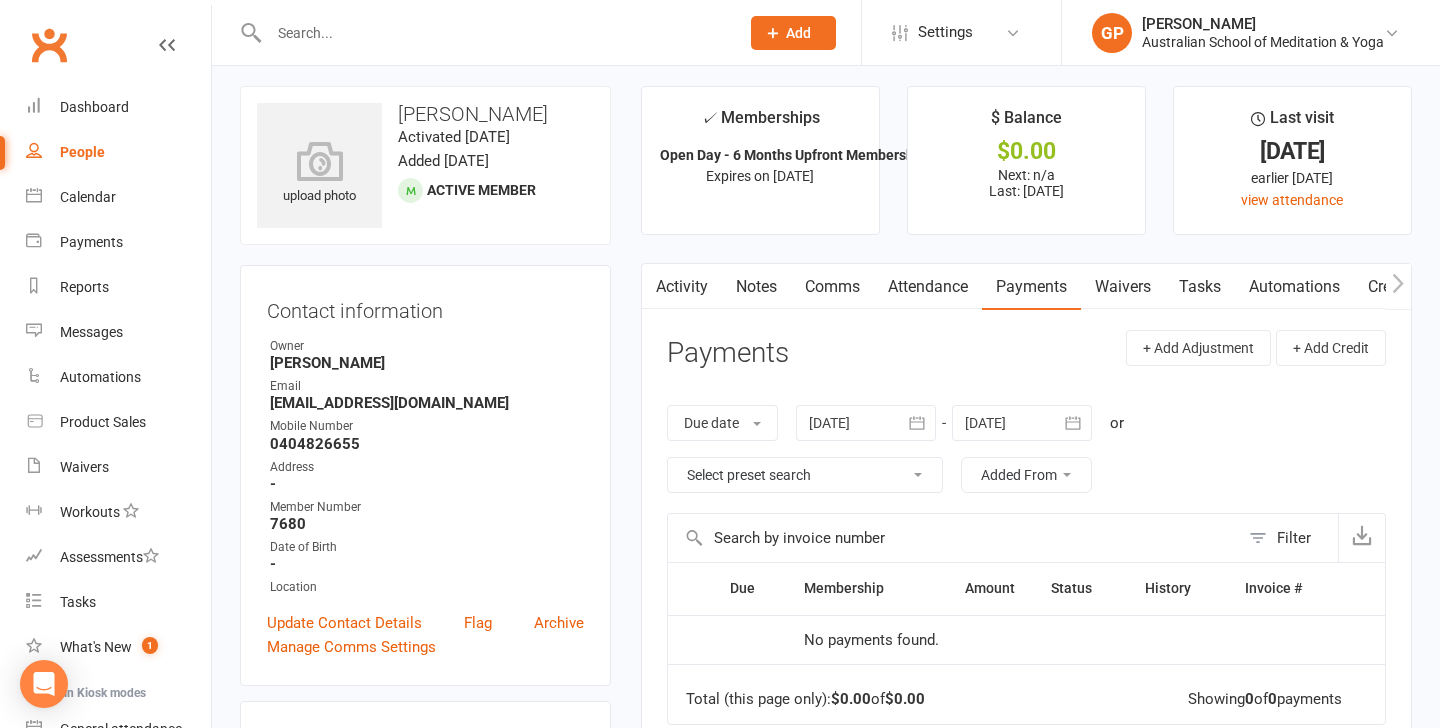 scroll, scrollTop: 0, scrollLeft: 0, axis: both 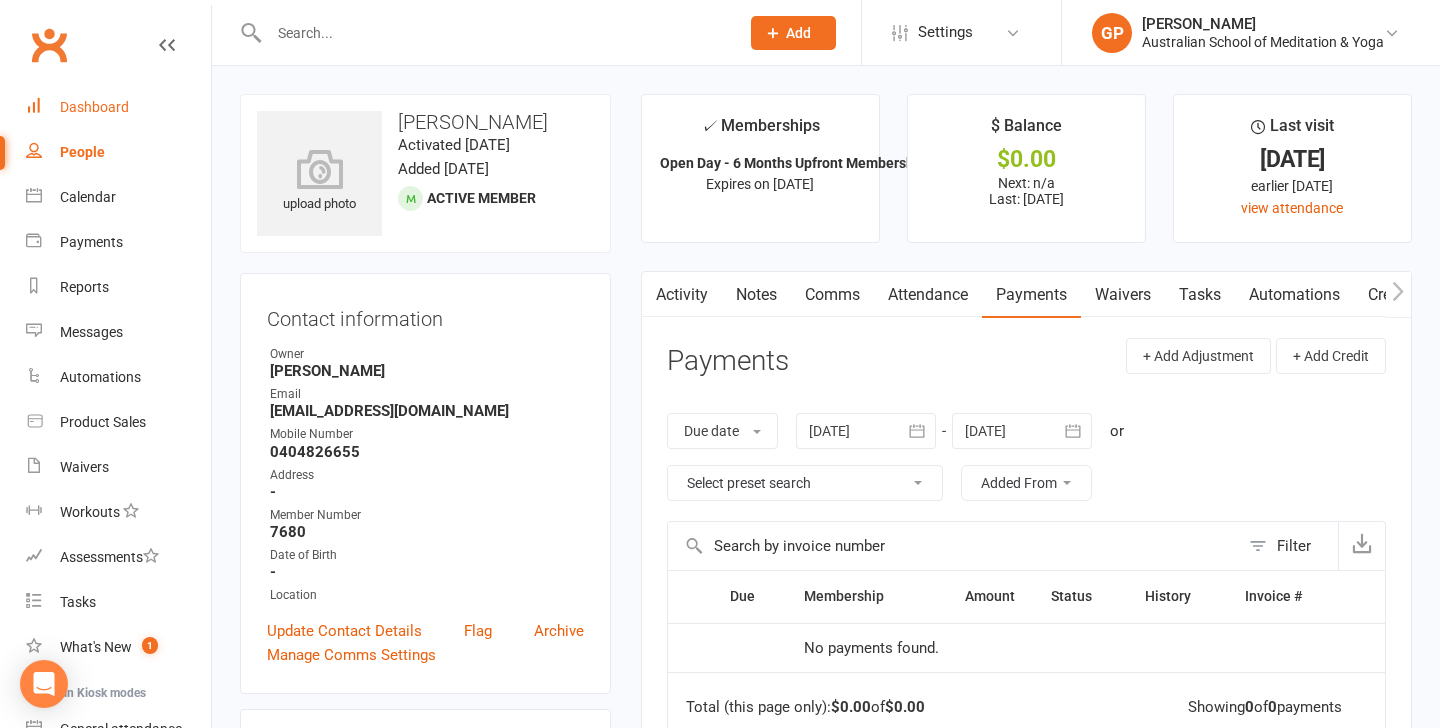 click on "Dashboard" at bounding box center (118, 107) 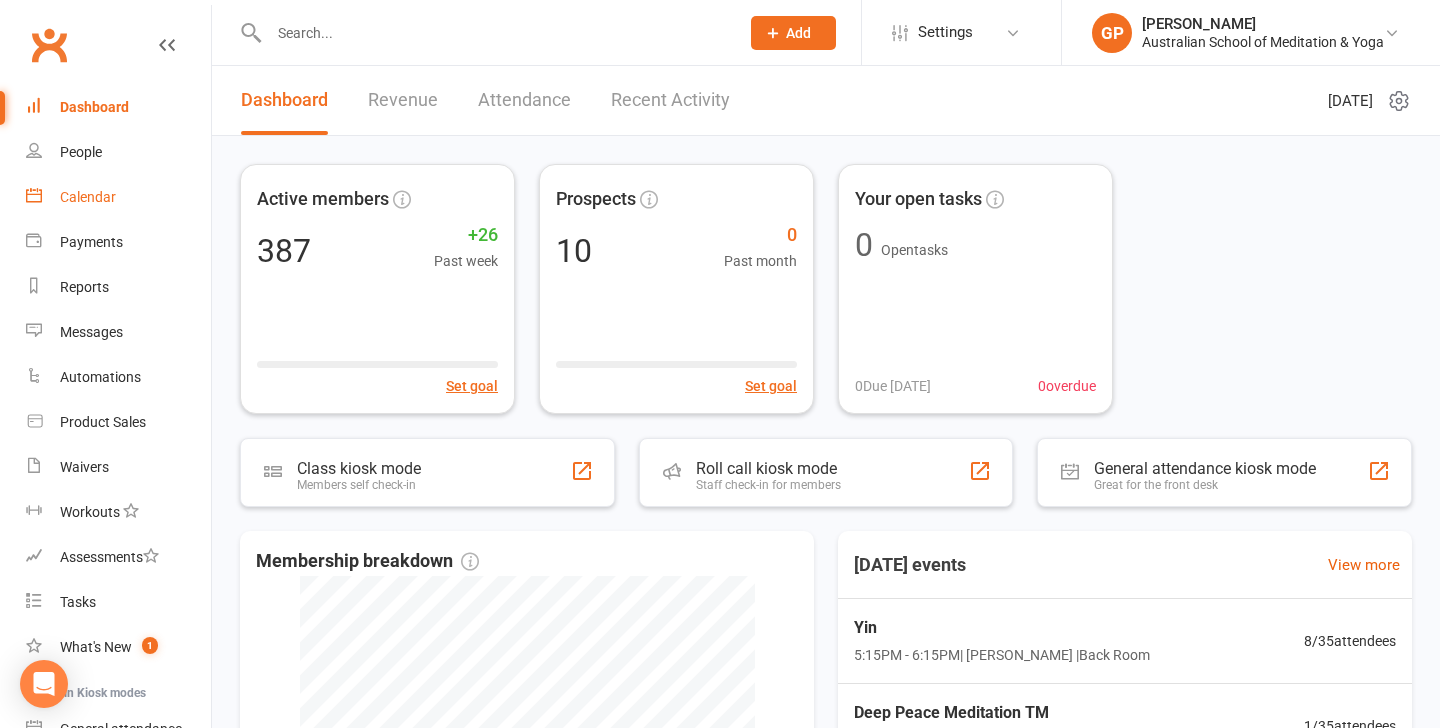 click on "Calendar" at bounding box center [88, 197] 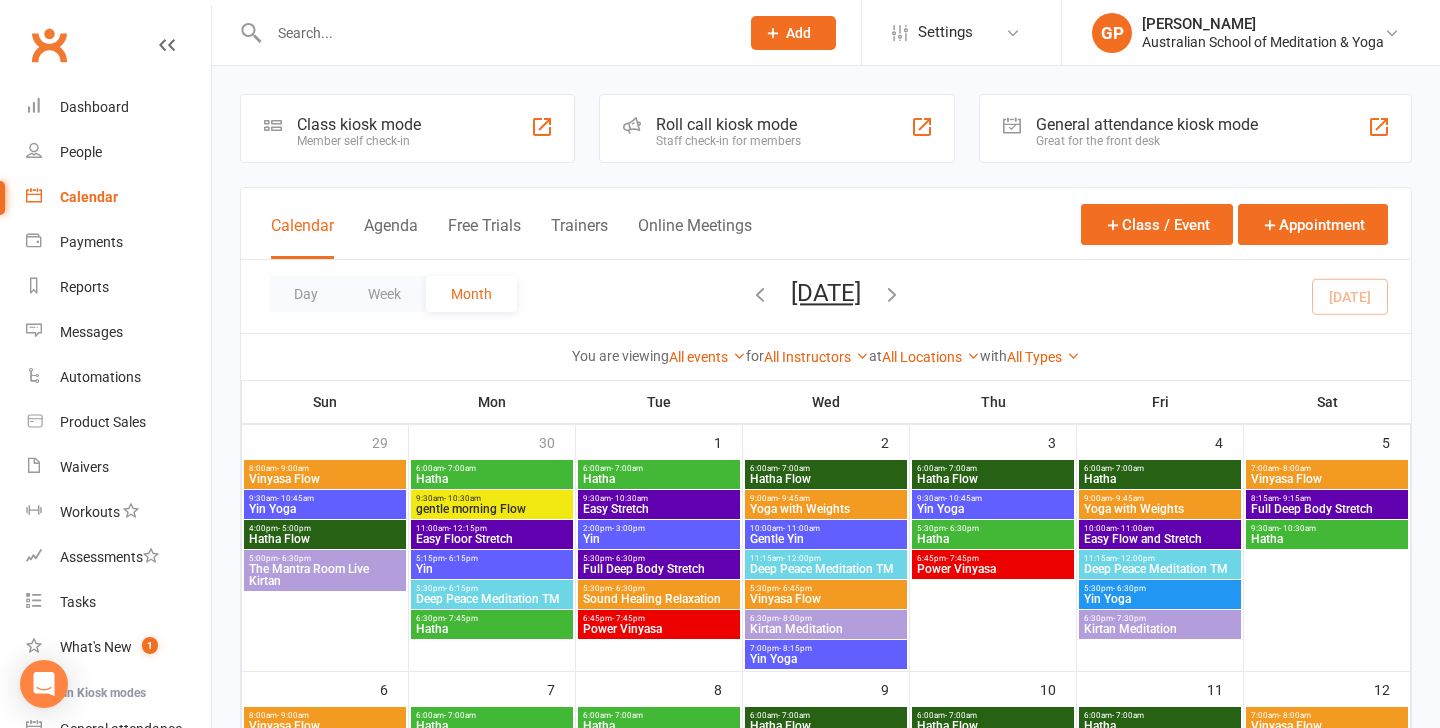 click at bounding box center (494, 33) 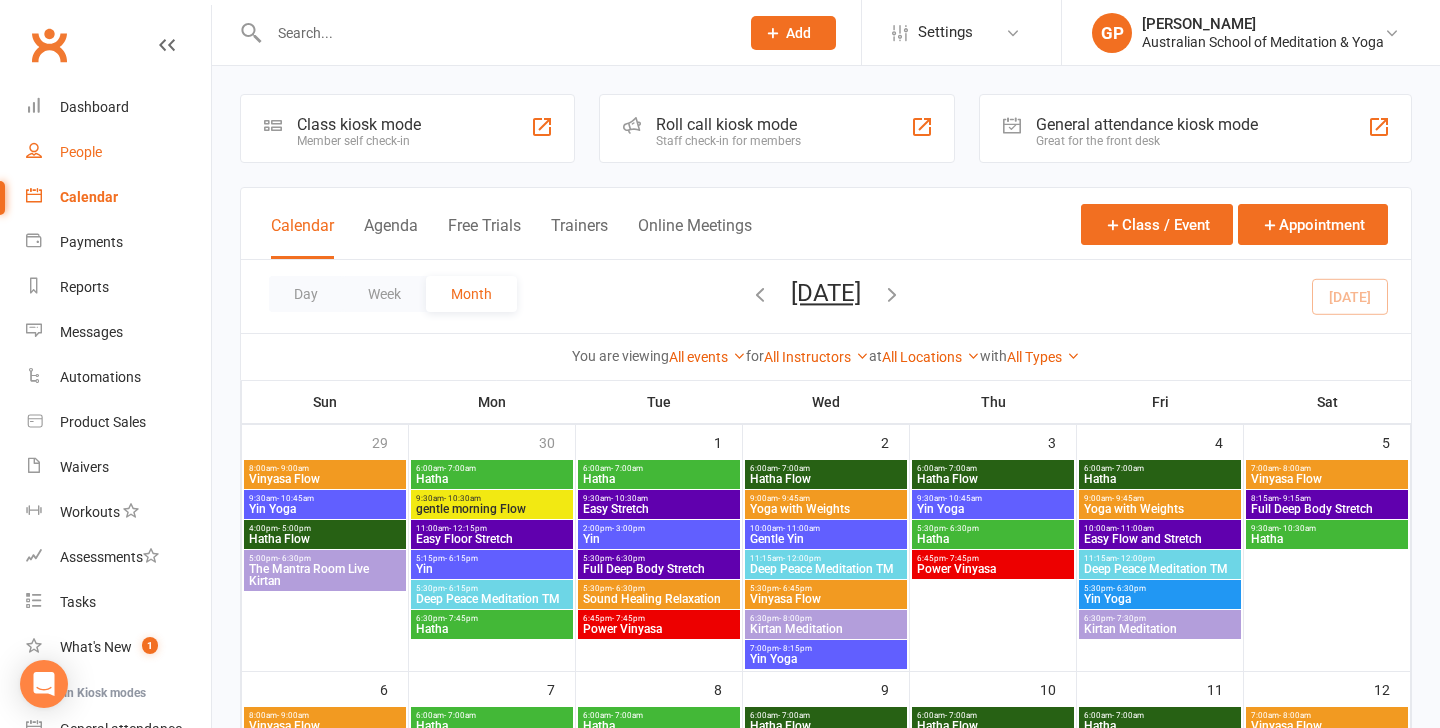 click on "People" at bounding box center (81, 152) 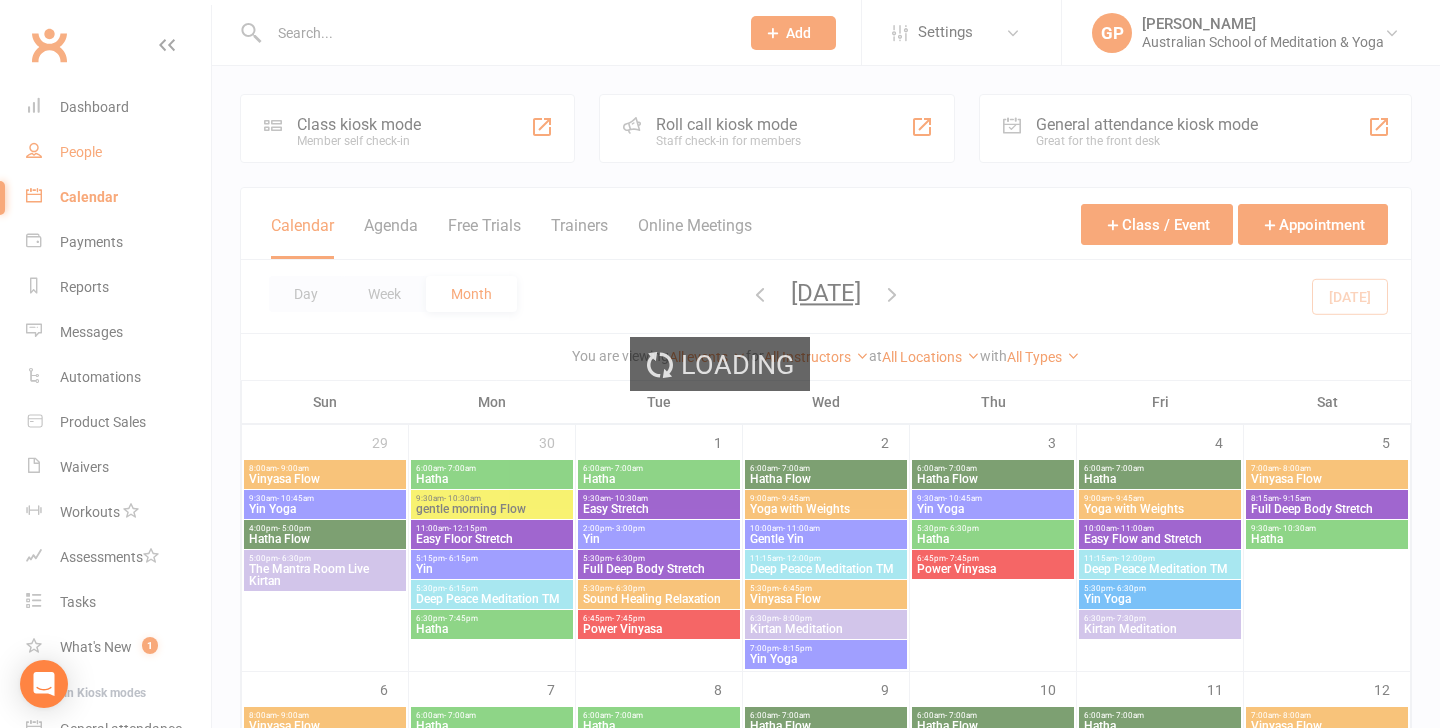 select on "25" 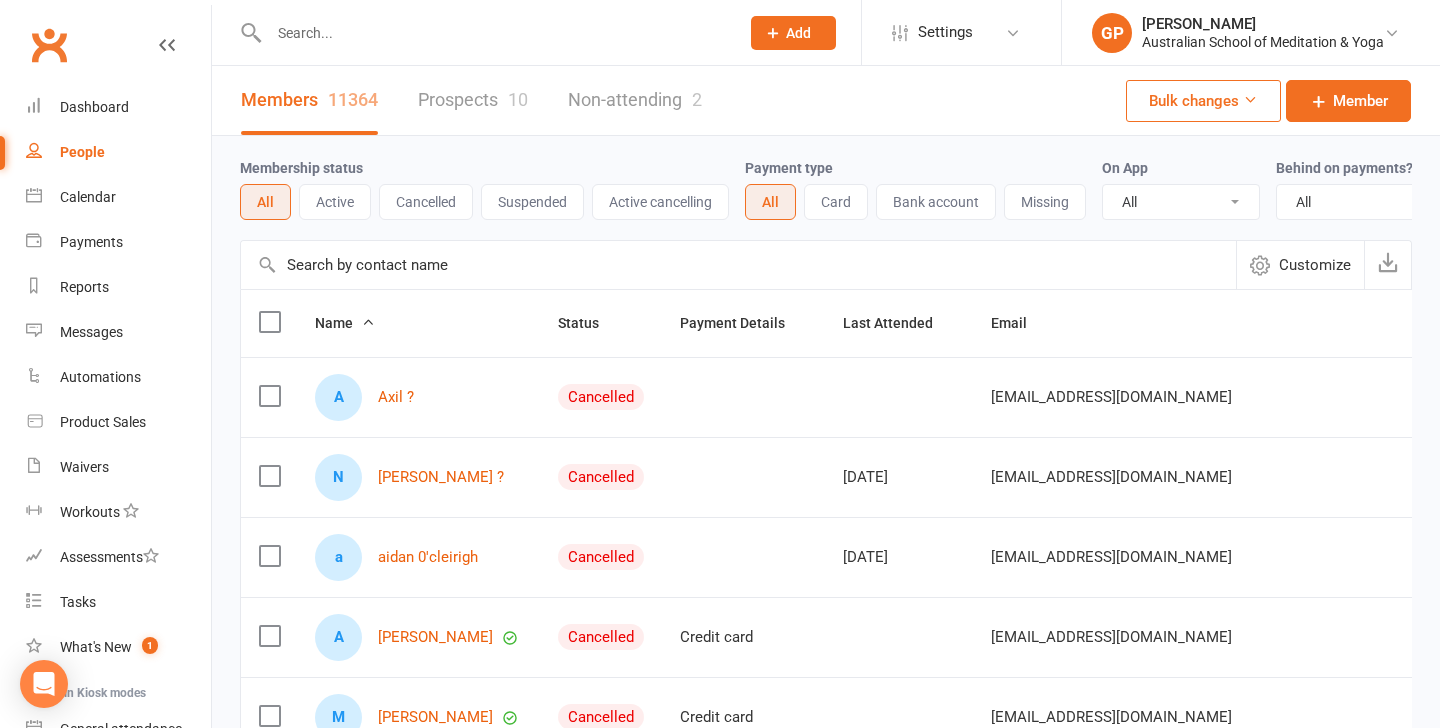click on "People" at bounding box center (82, 152) 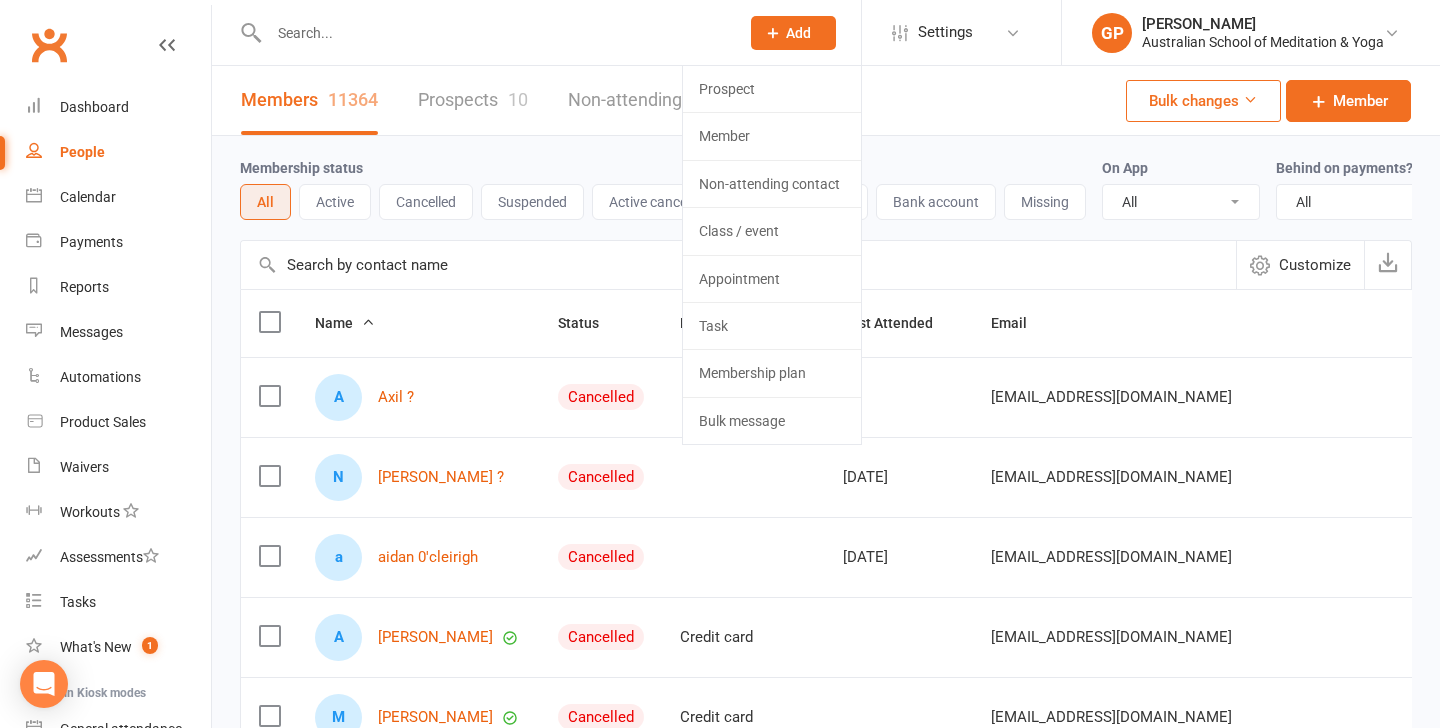 click 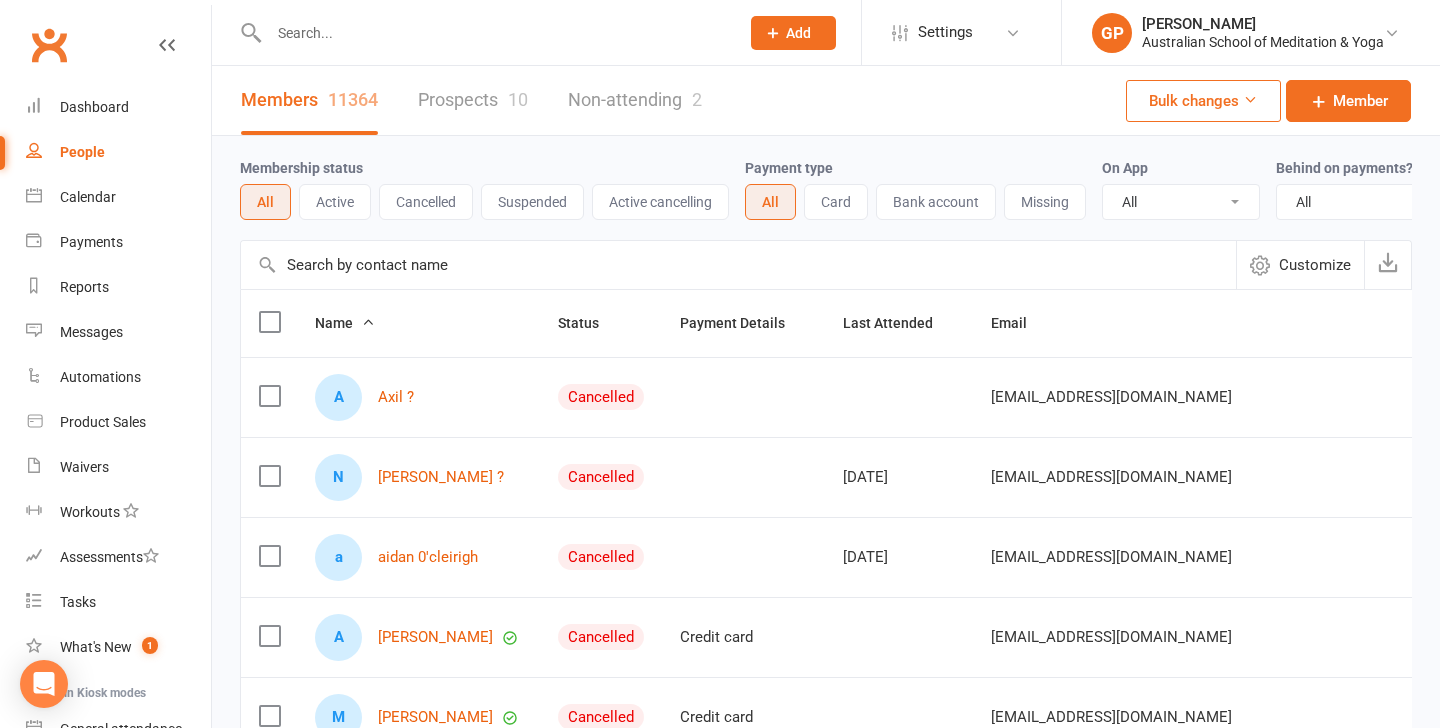 click 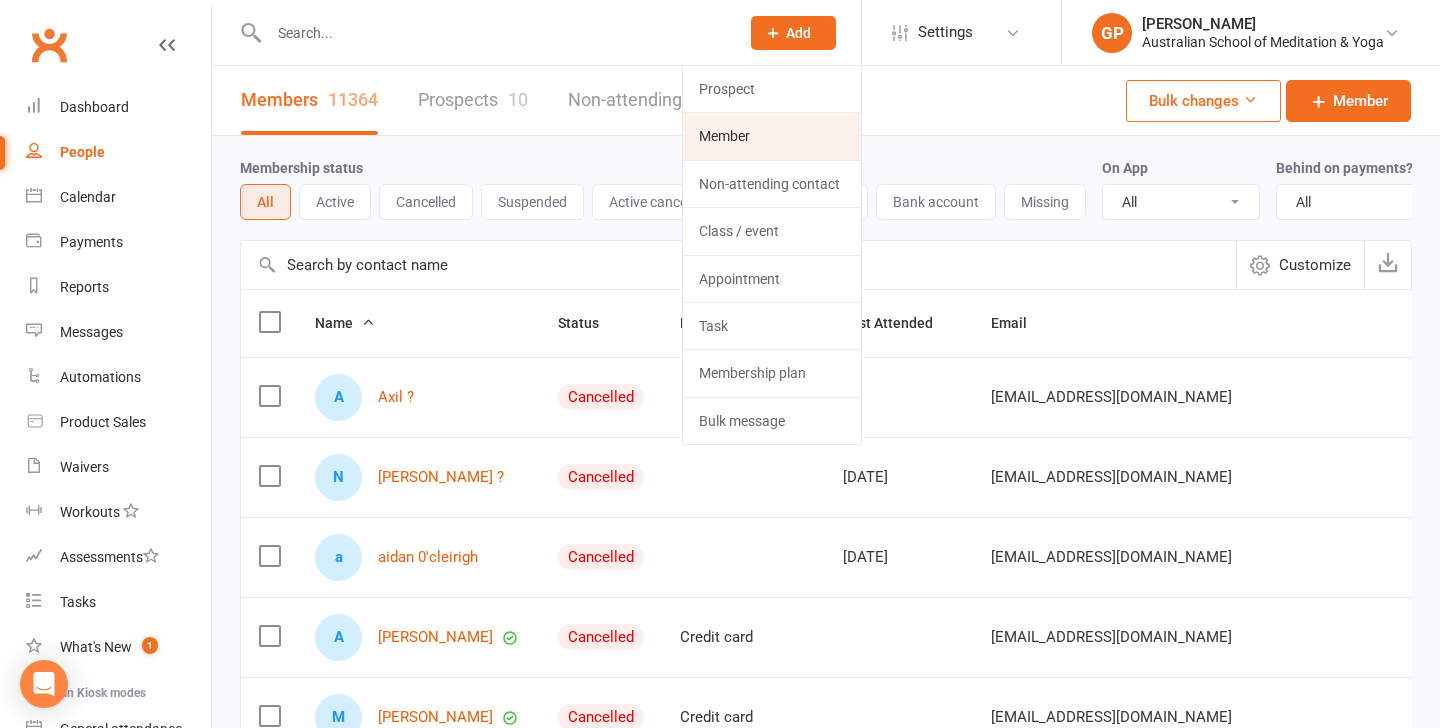 click on "Member" 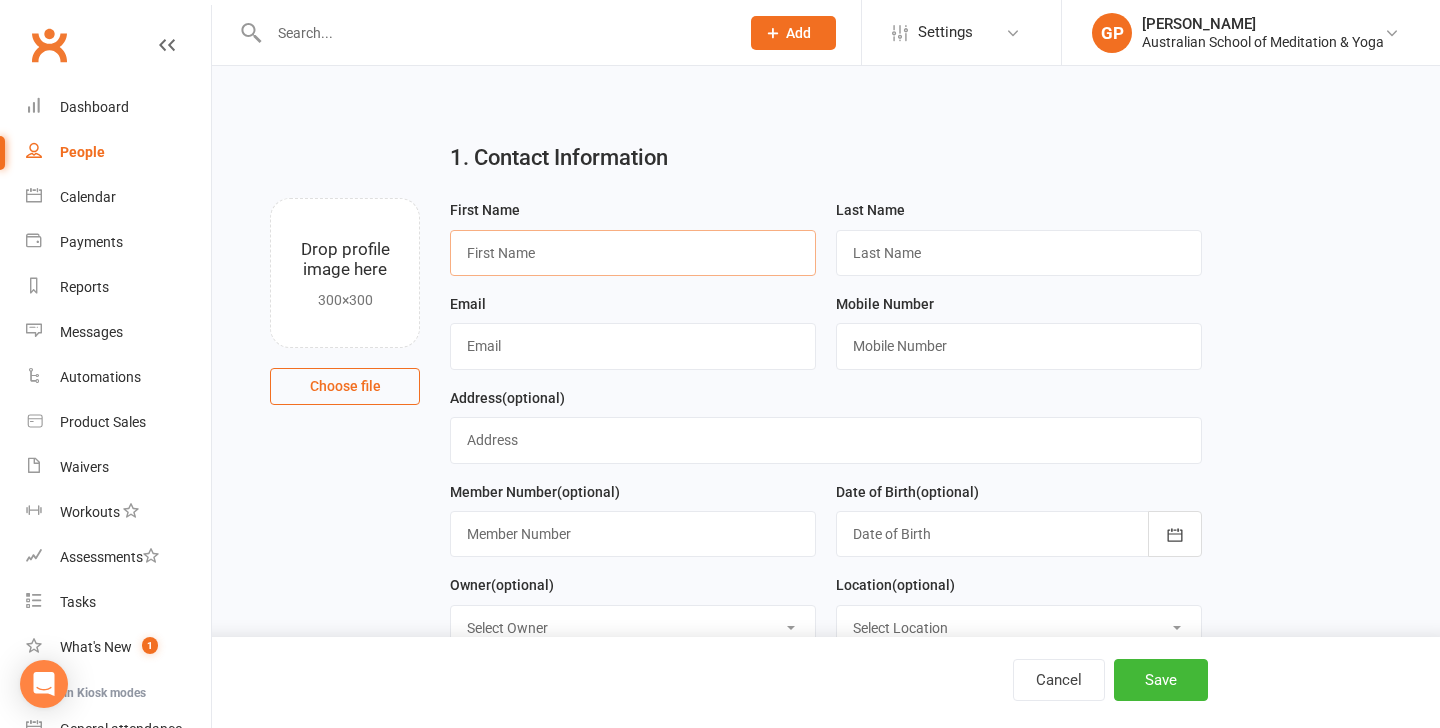 click at bounding box center (633, 253) 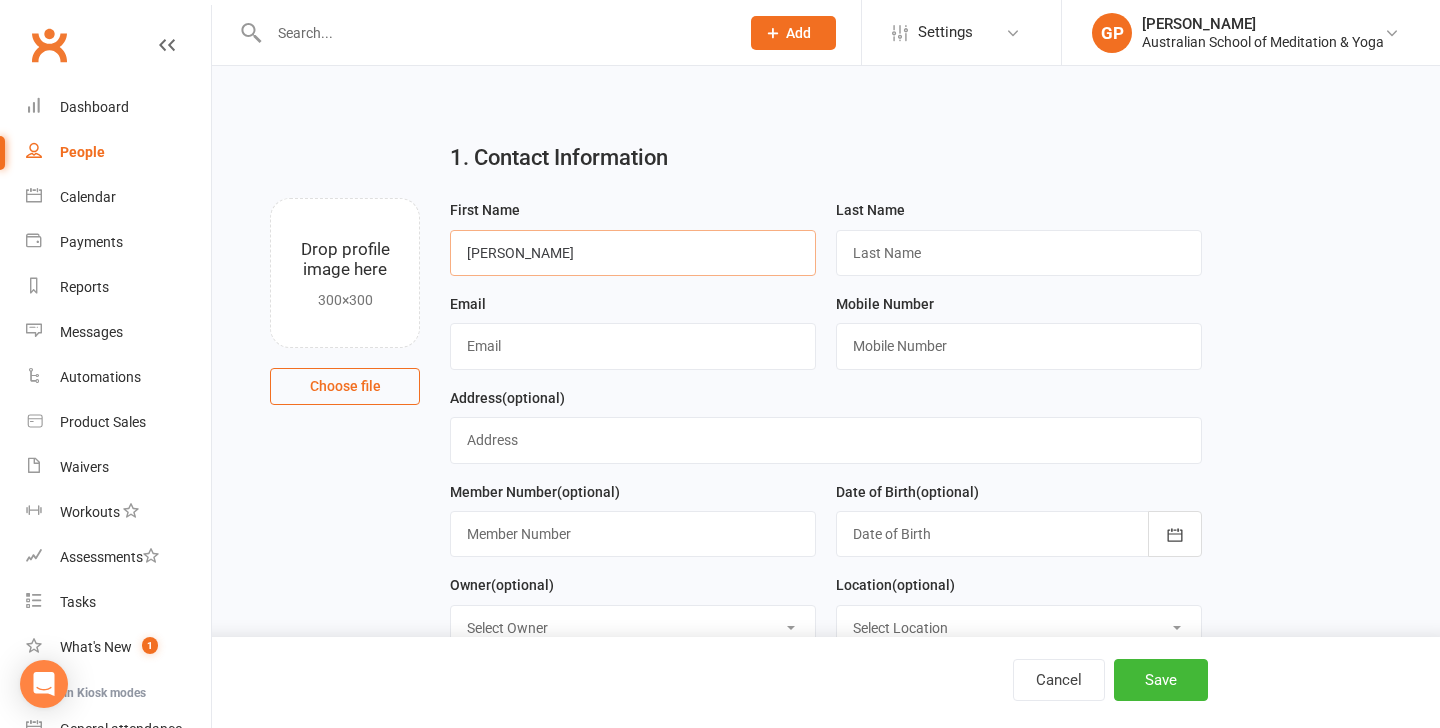 type on "[PERSON_NAME]" 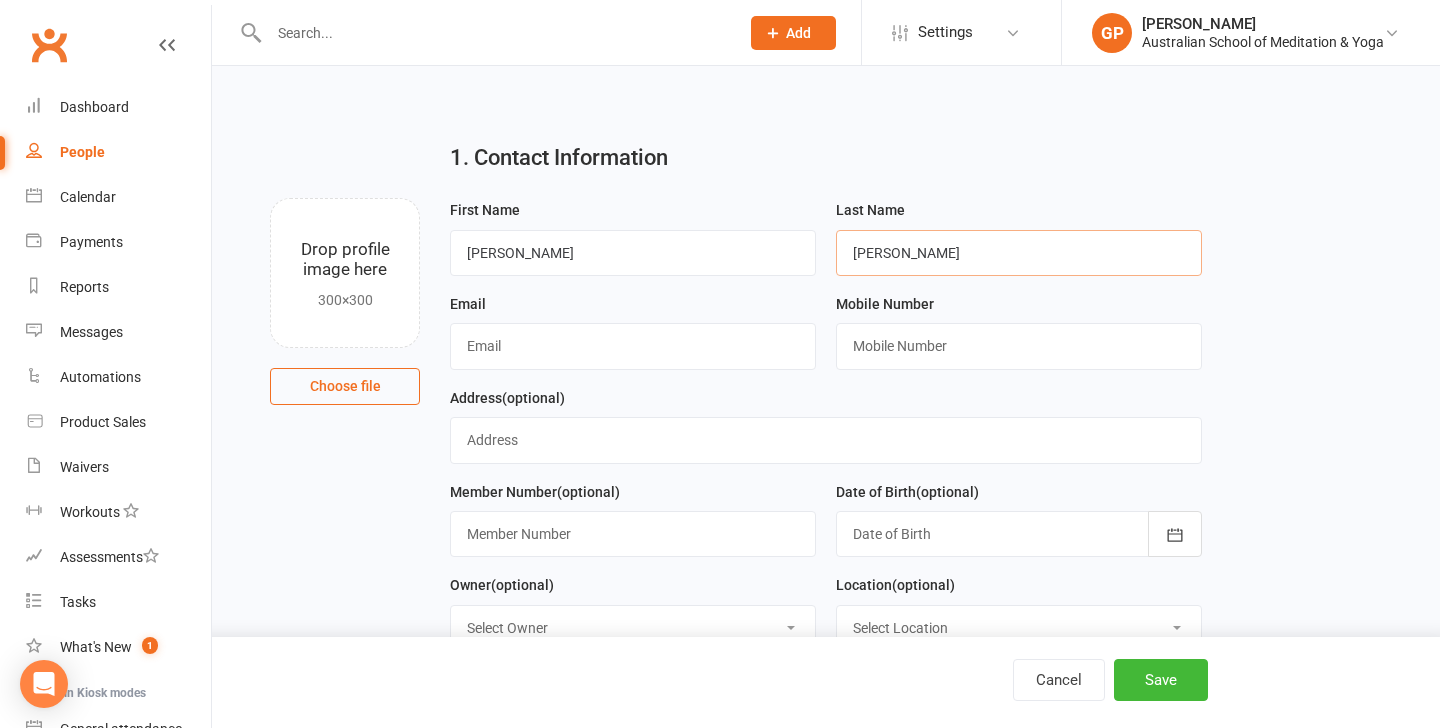 type on "[PERSON_NAME]" 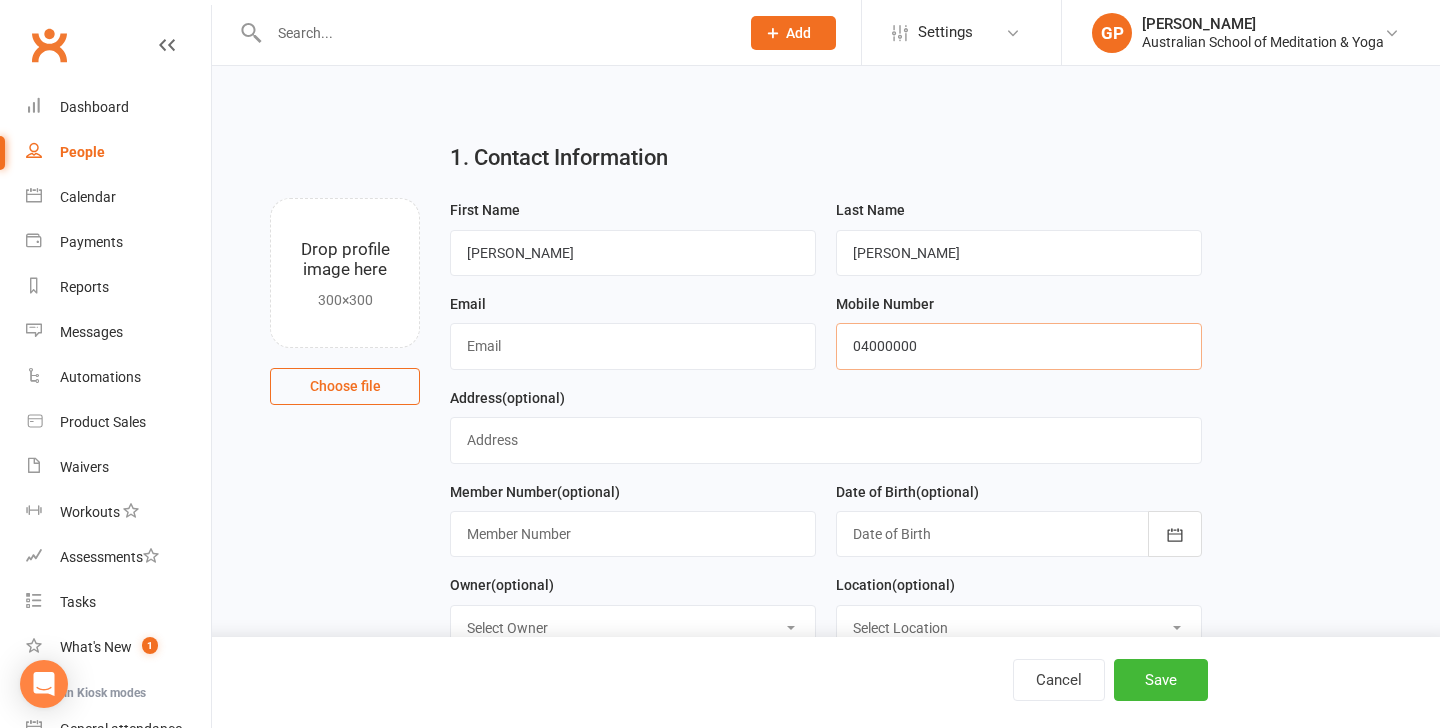 type on "0400000000" 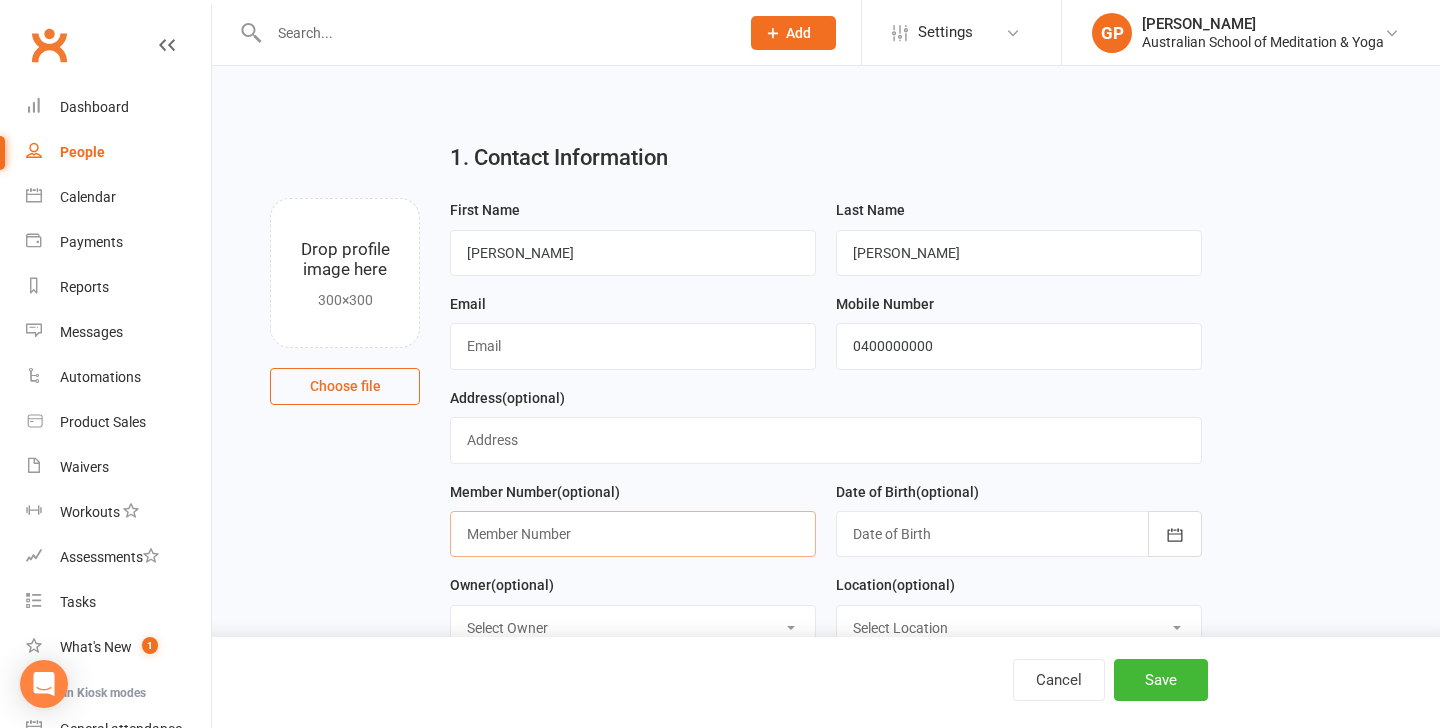 click at bounding box center (633, 534) 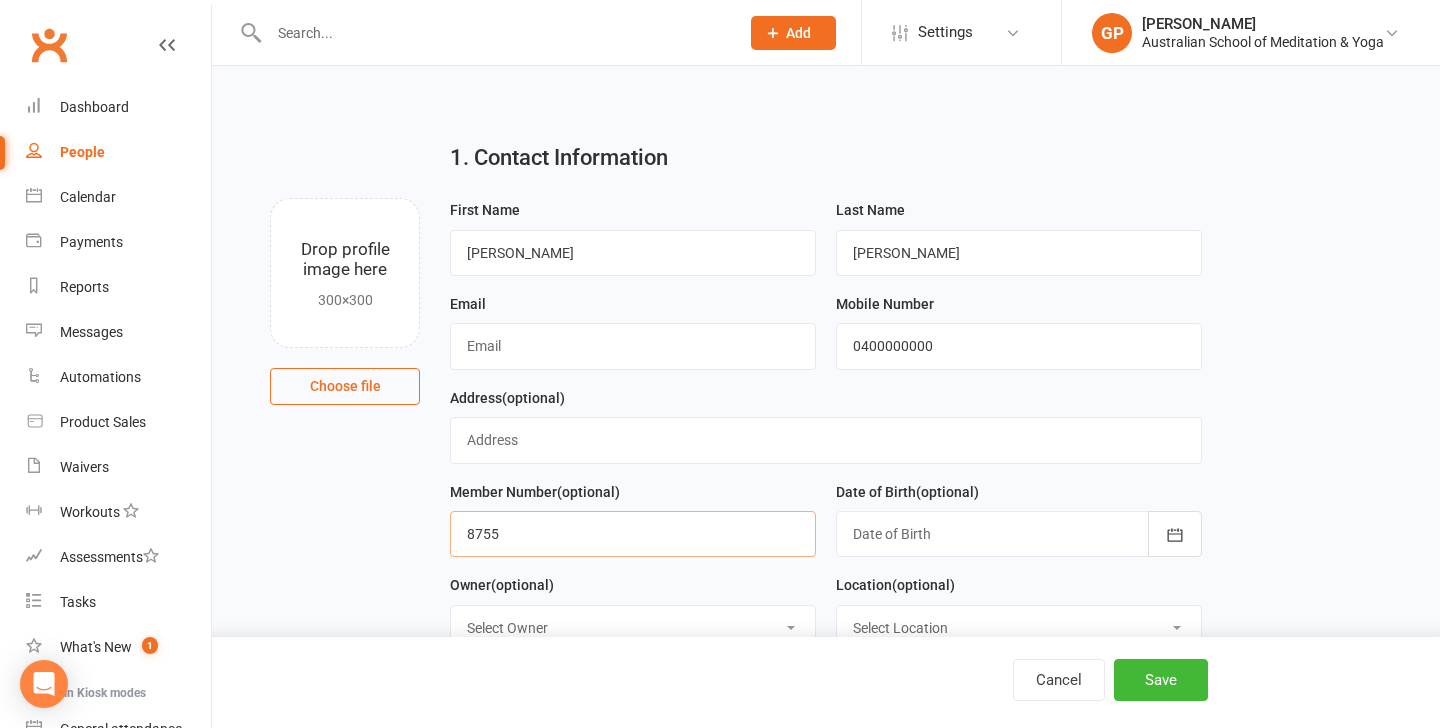 type on "8755" 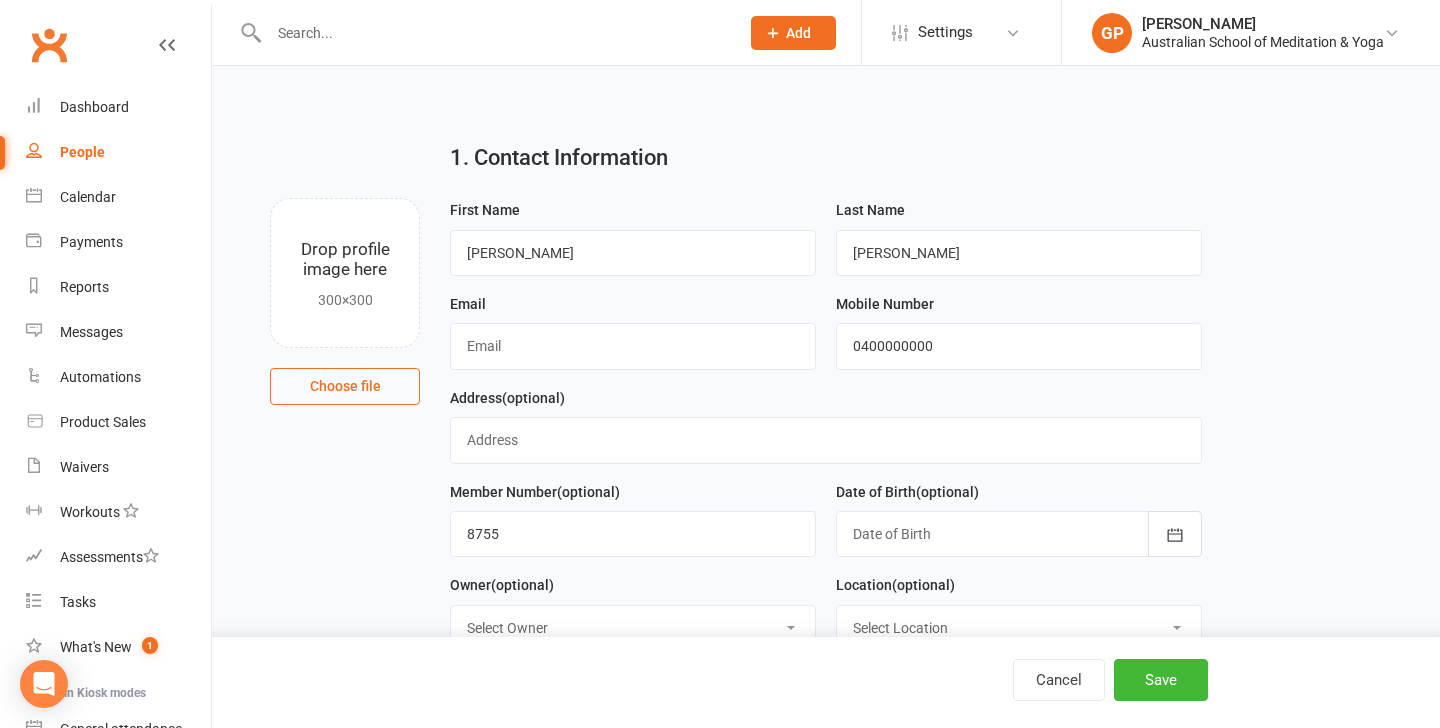 click at bounding box center [1019, 534] 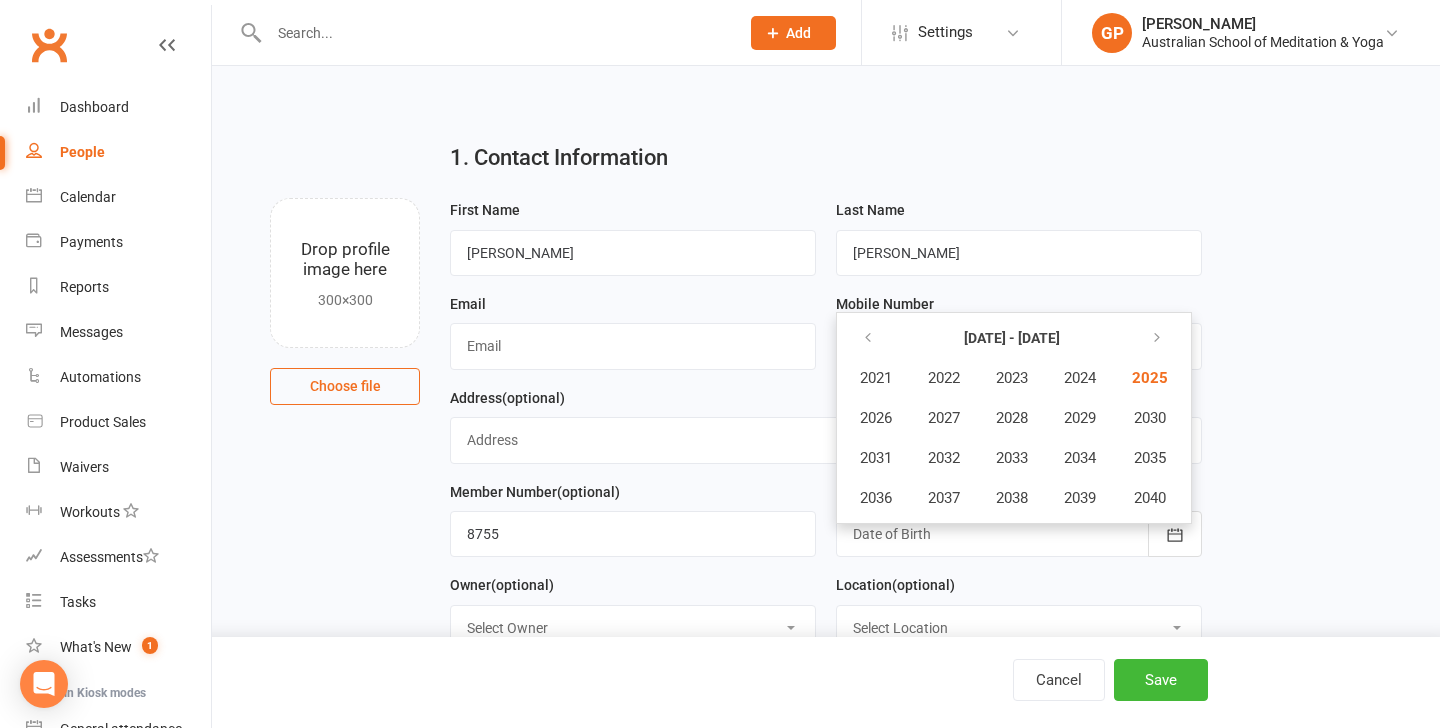 click on "Owner  (optional) Select Owner ASMY Yoga [PERSON_NAME] ASMY [PERSON_NAME] [PERSON_NAME] [PERSON_NAME] Retreat Team [PERSON_NAME] [PERSON_NAME] [PERSON_NAME] [PERSON_NAME] [PERSON_NAME] Amit Kar [PERSON_NAME] [PERSON_NAME] [PERSON_NAME] [PERSON_NAME] [PERSON_NAME] [PERSON_NAME] [PERSON_NAME] [PERSON_NAME] [PERSON_NAME] [PERSON_NAME] West End Admin" at bounding box center (633, 612) 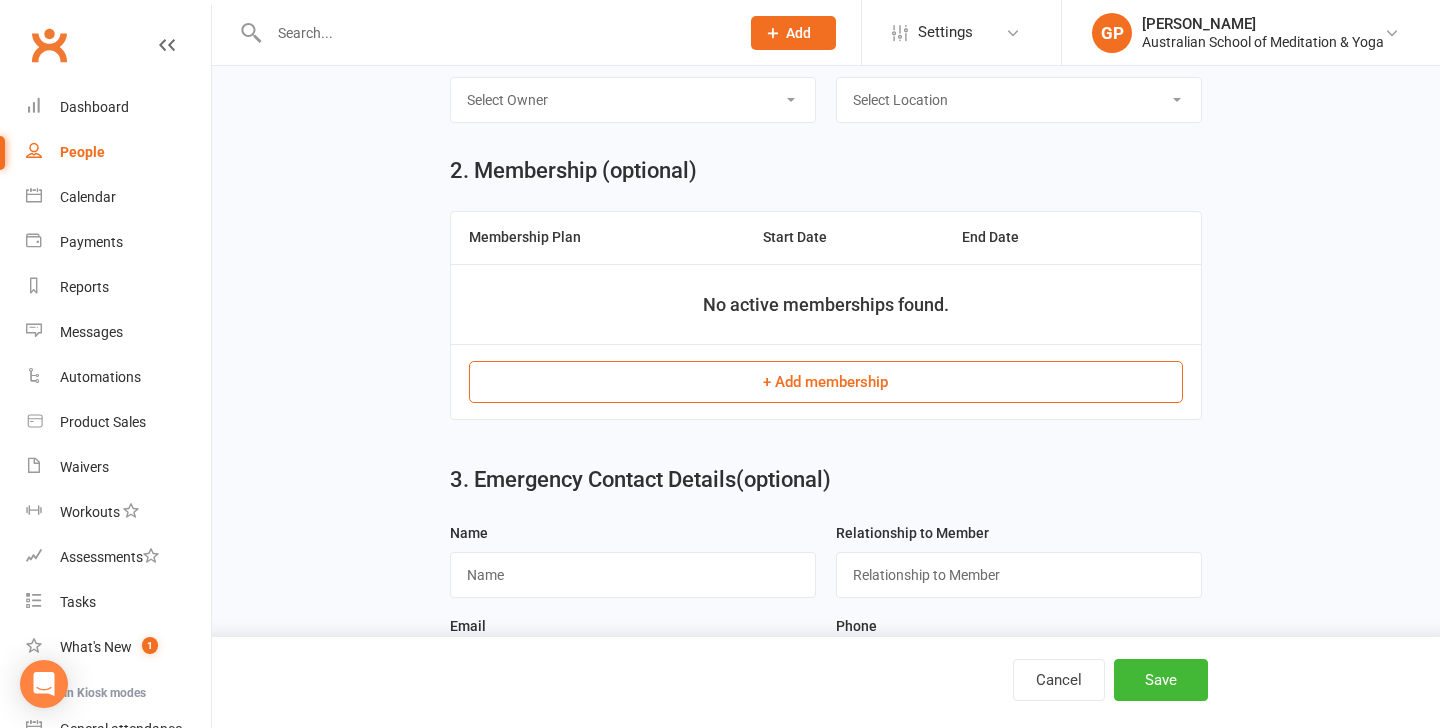 scroll, scrollTop: 600, scrollLeft: 0, axis: vertical 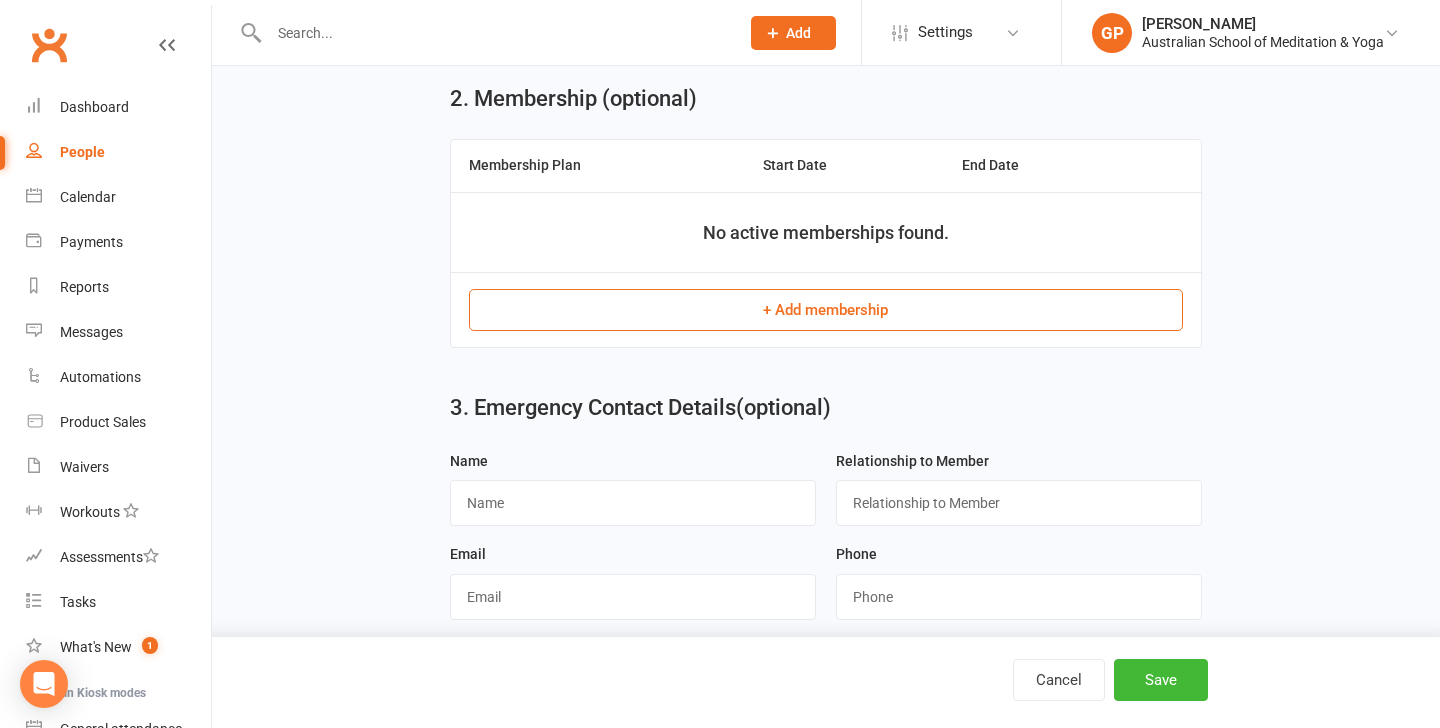 click on "+ Add membership" at bounding box center [825, 310] 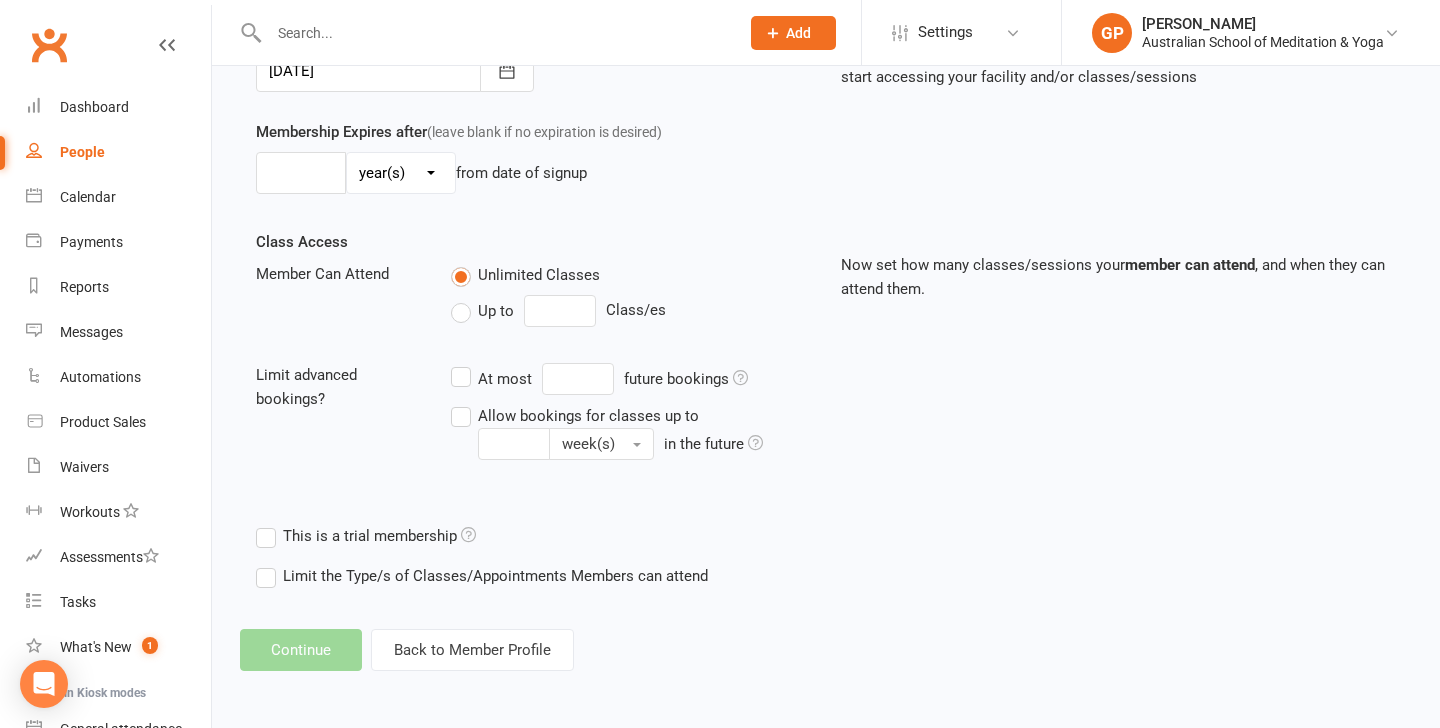 scroll, scrollTop: 0, scrollLeft: 0, axis: both 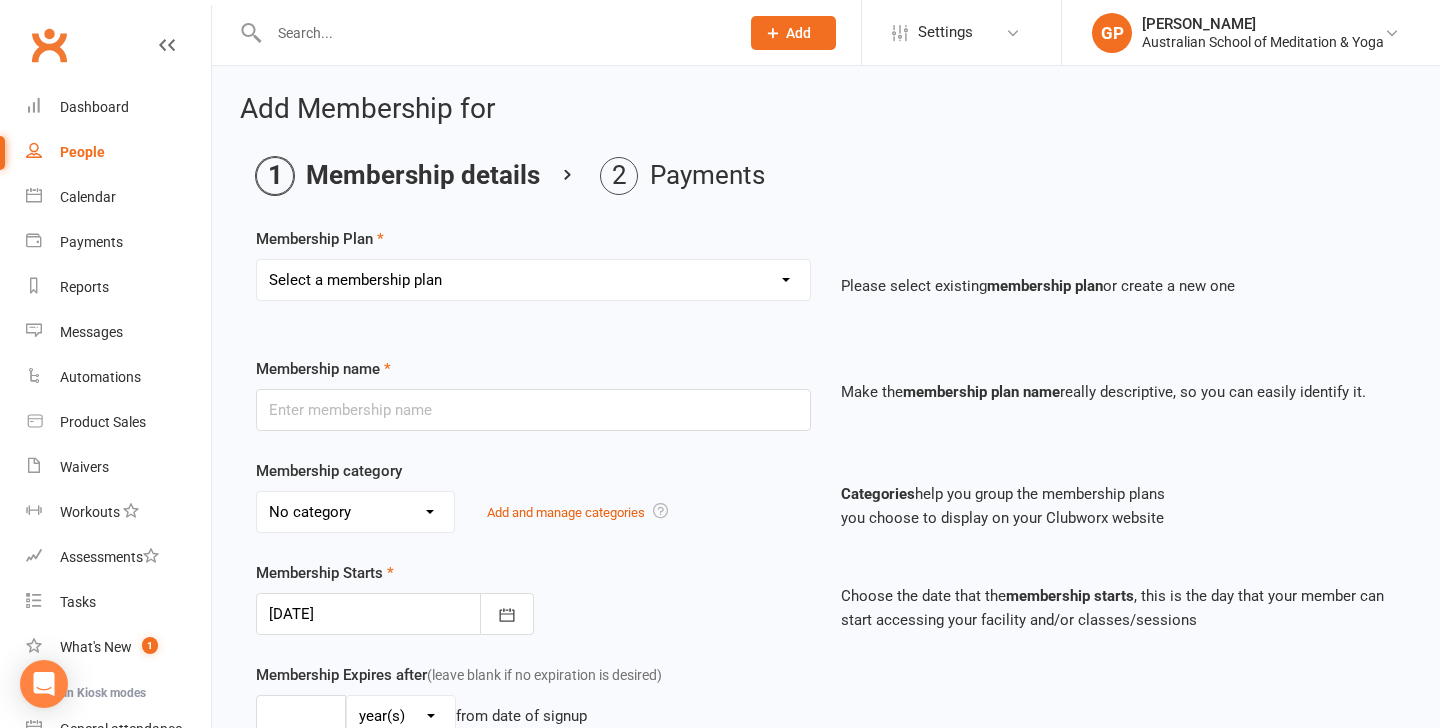 click on "Select a membership plan Create new Membership Plan Intro: Unlimited 1 Month Membership Intro: 6 Class Pass Intro: 6 Class Pass Concession - For Full time Students/Concession Pass Holders Only. 6 Class Pass 6 Class Pass Concession - For Full time Students/Concession Pass Holders Only. 12 Class Pass 12 Class Pass Concession - For Full time Students/Concession Pass Holders Only. Unlimited 1 Month Membership Unlimited 3 Month Membership Unlimited 6 Month Membership: Monthly Payments Unlimited Yearly Membership: Fortnightly Payments Unlimited Yearly Membership: Monthly Payments 6 Months Upfront Membership 12 Months Upfront Membership Casual Casual Concession - For Full time Students/Concession Pass Holders Only. Unlimited 3 Months Membership - $99 - New Members Unlimited 6 month Fortnightly payments Open Day - 6 Months Upfront Membership Open Day - 12 Months Upfront Membership 12 Class Intro Offer - $99 - News Members Deep Peace 10 Class Pass $50 Gift Card Voucher $100 Gift Card Voucher $100 Donation" at bounding box center (533, 280) 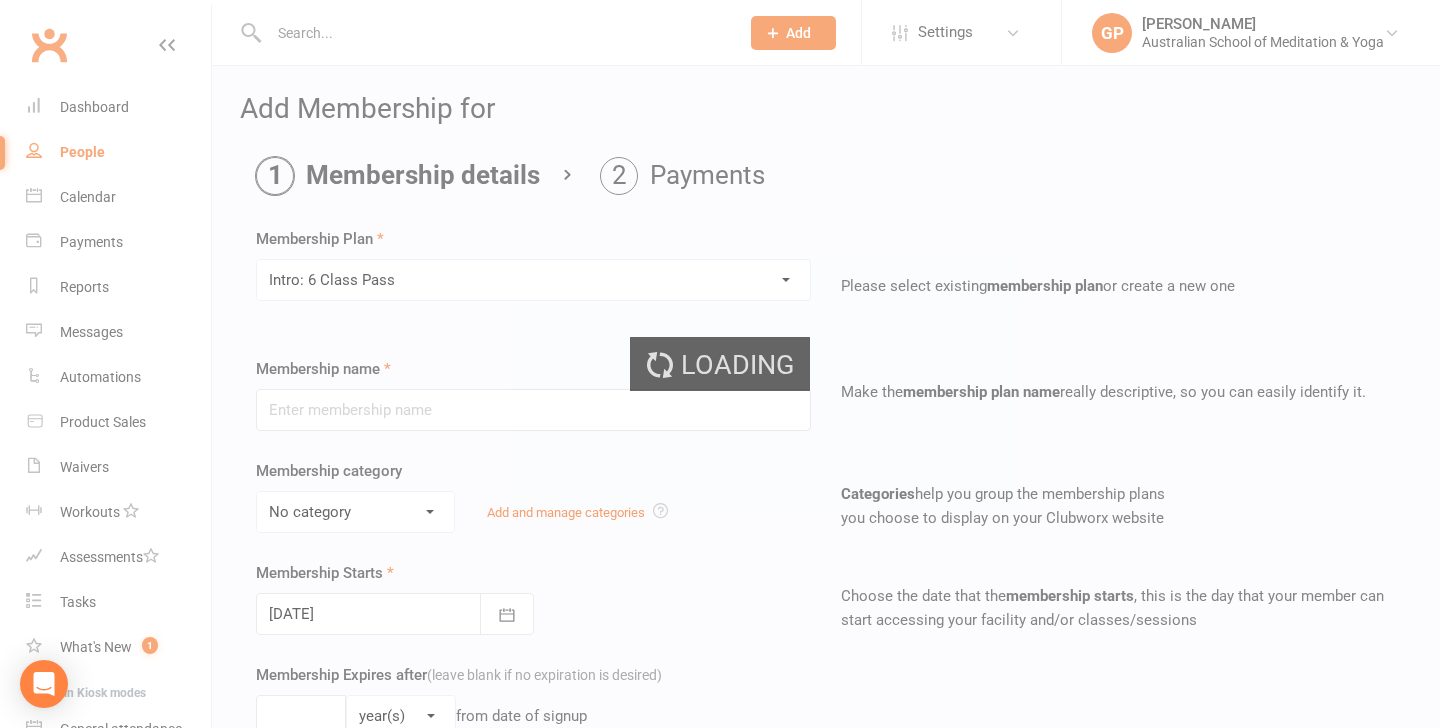 type on "Intro: 6 Class Pass" 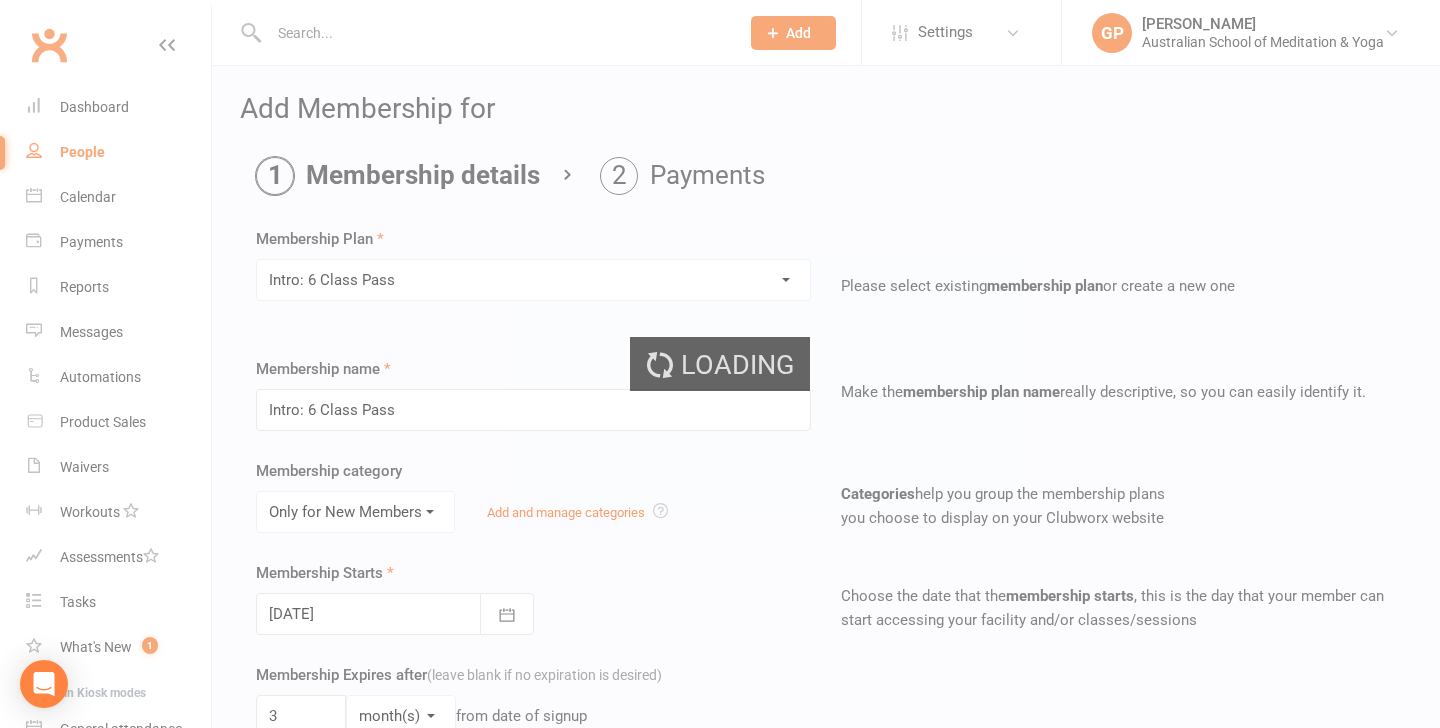 type on "6" 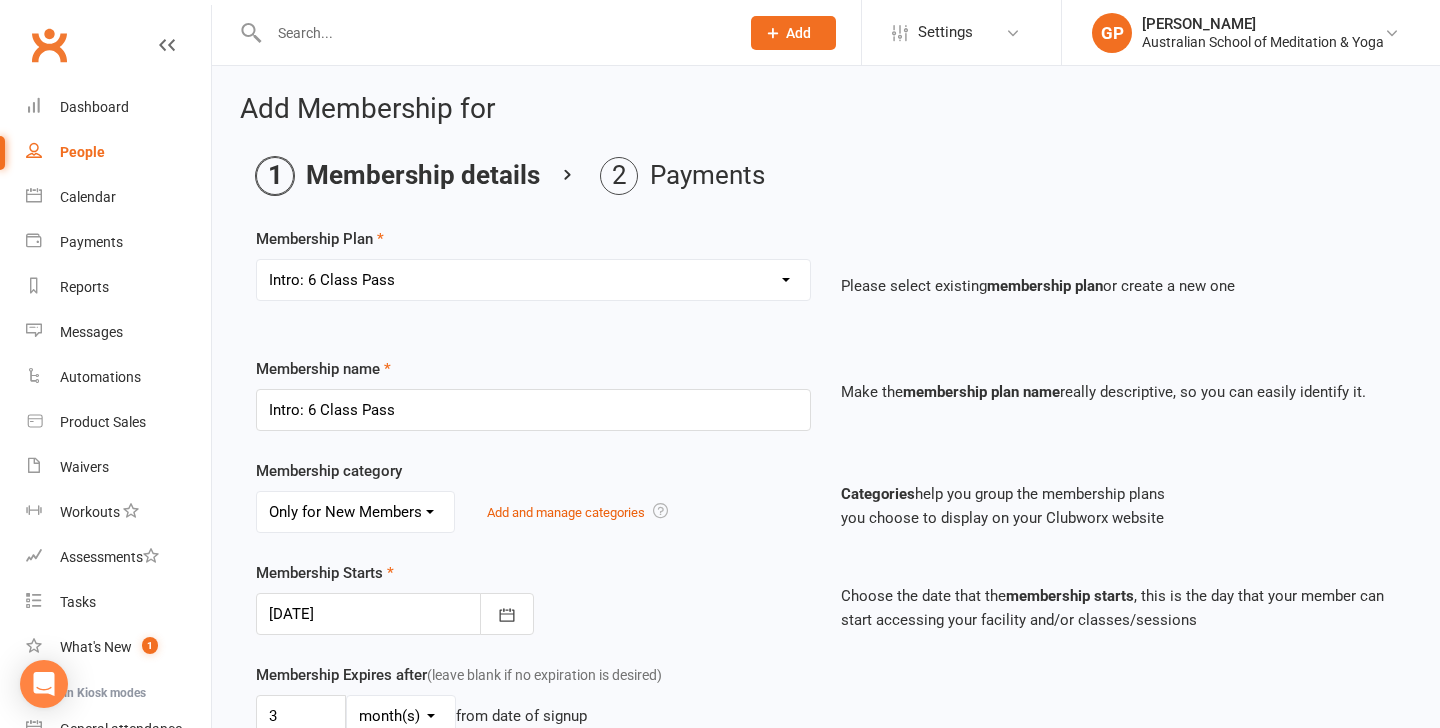 click on "Membership category No category Cabin Deep Peace Meditation Donation Donation class Festivals General Gift Card Massage Meditation Only for New Members Open Day Specials Partnerships Retreat Members Specials Student/Concession Workshops Add and manage categories" at bounding box center (533, 496) 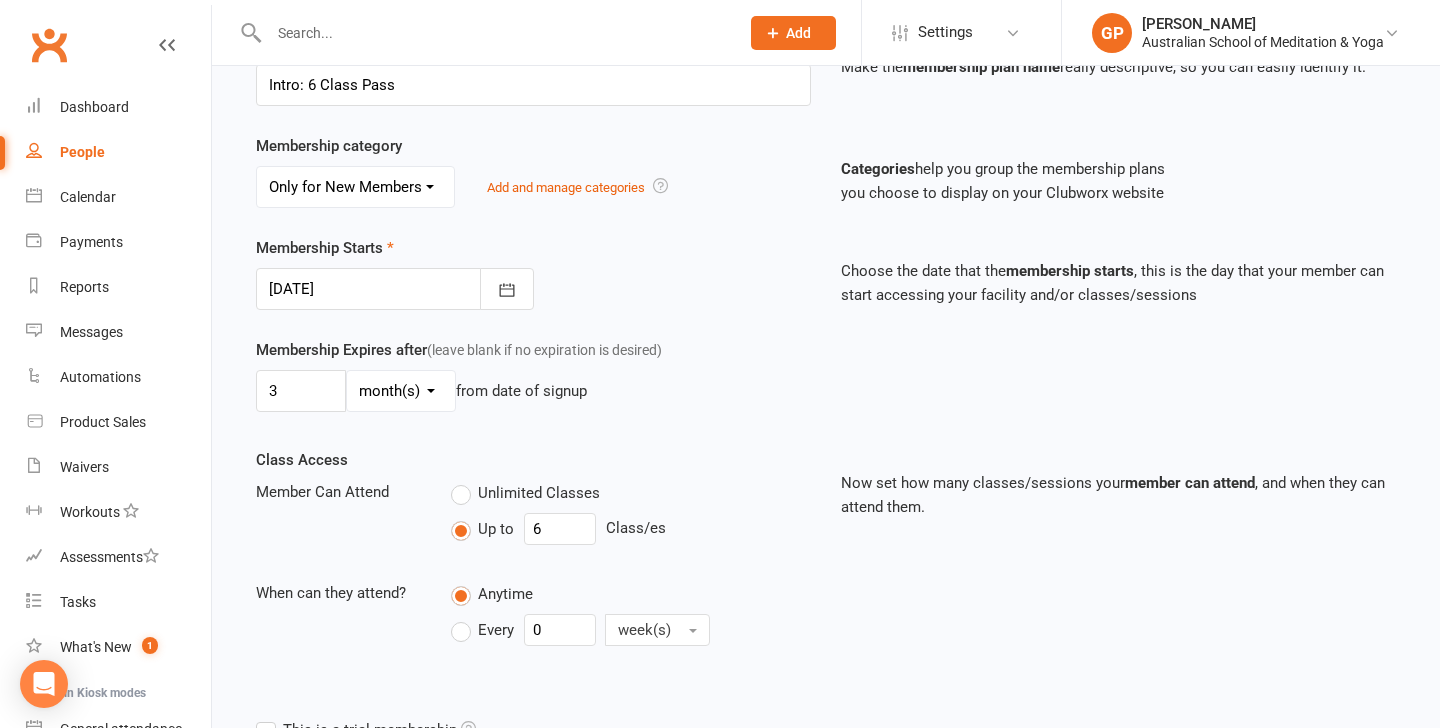 scroll, scrollTop: 360, scrollLeft: 0, axis: vertical 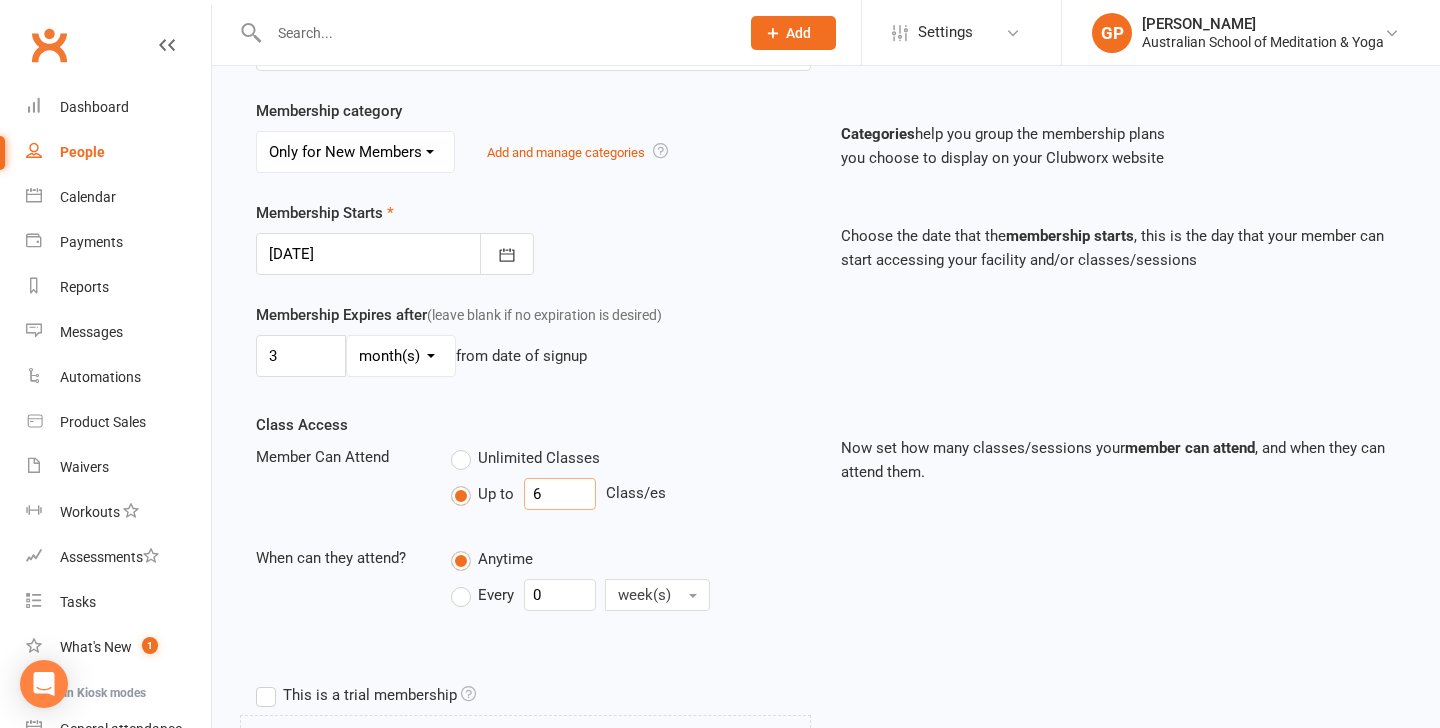 click on "6" at bounding box center [560, 494] 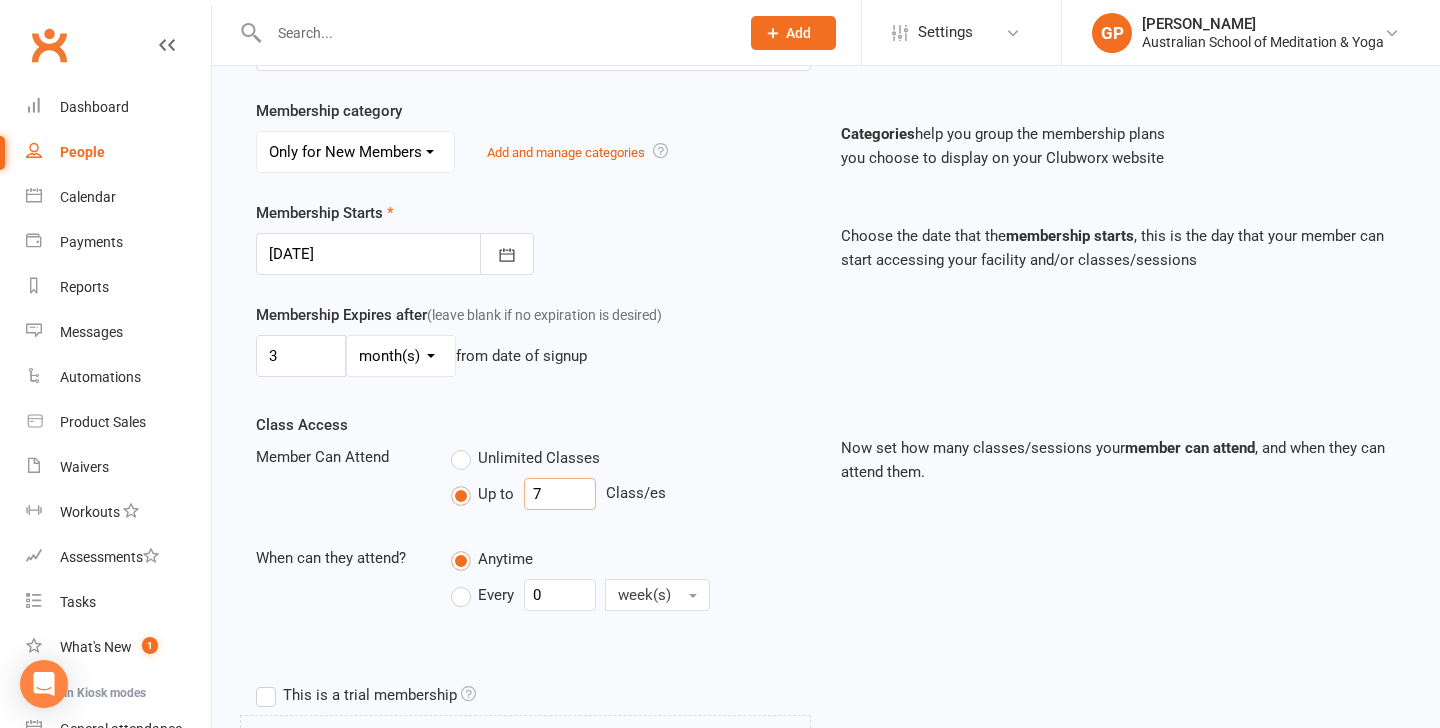 type on "7" 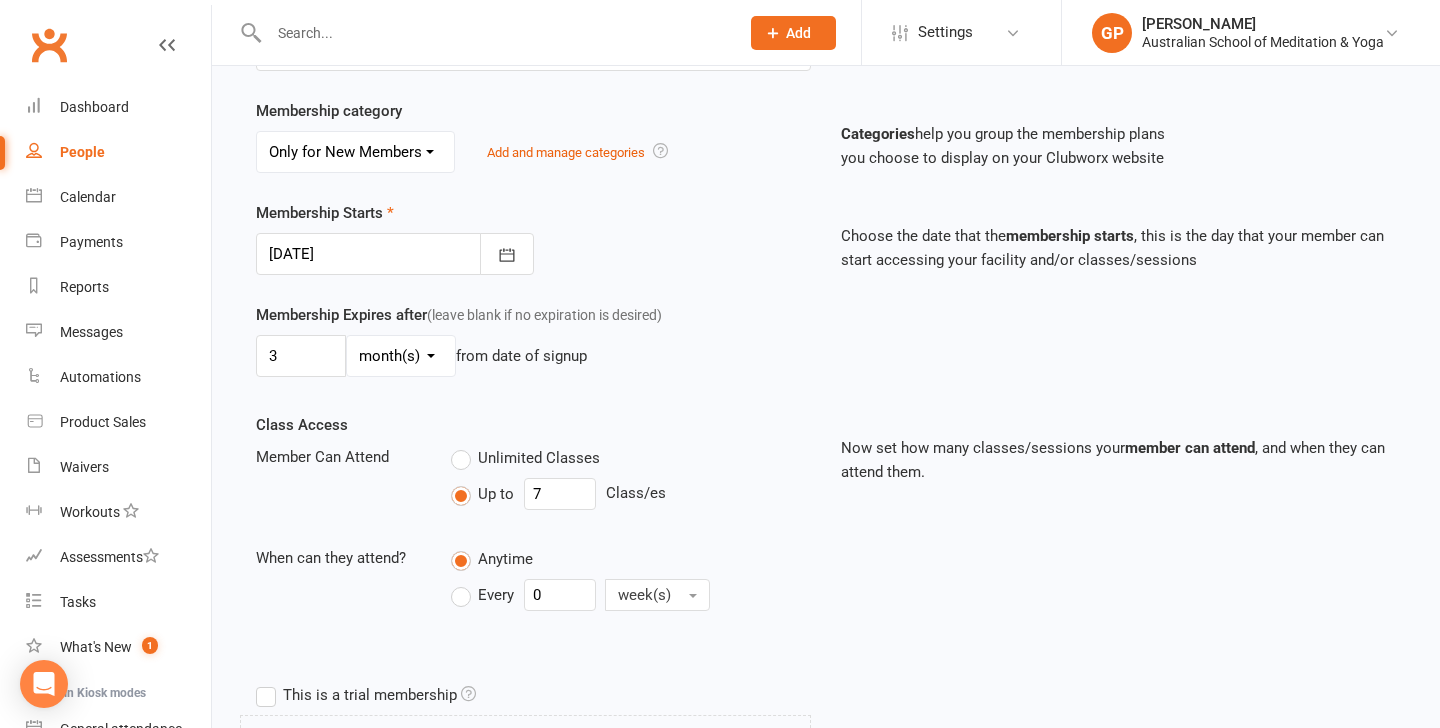click on "Unlimited Classes Up to 7 Class/es" at bounding box center [631, 481] 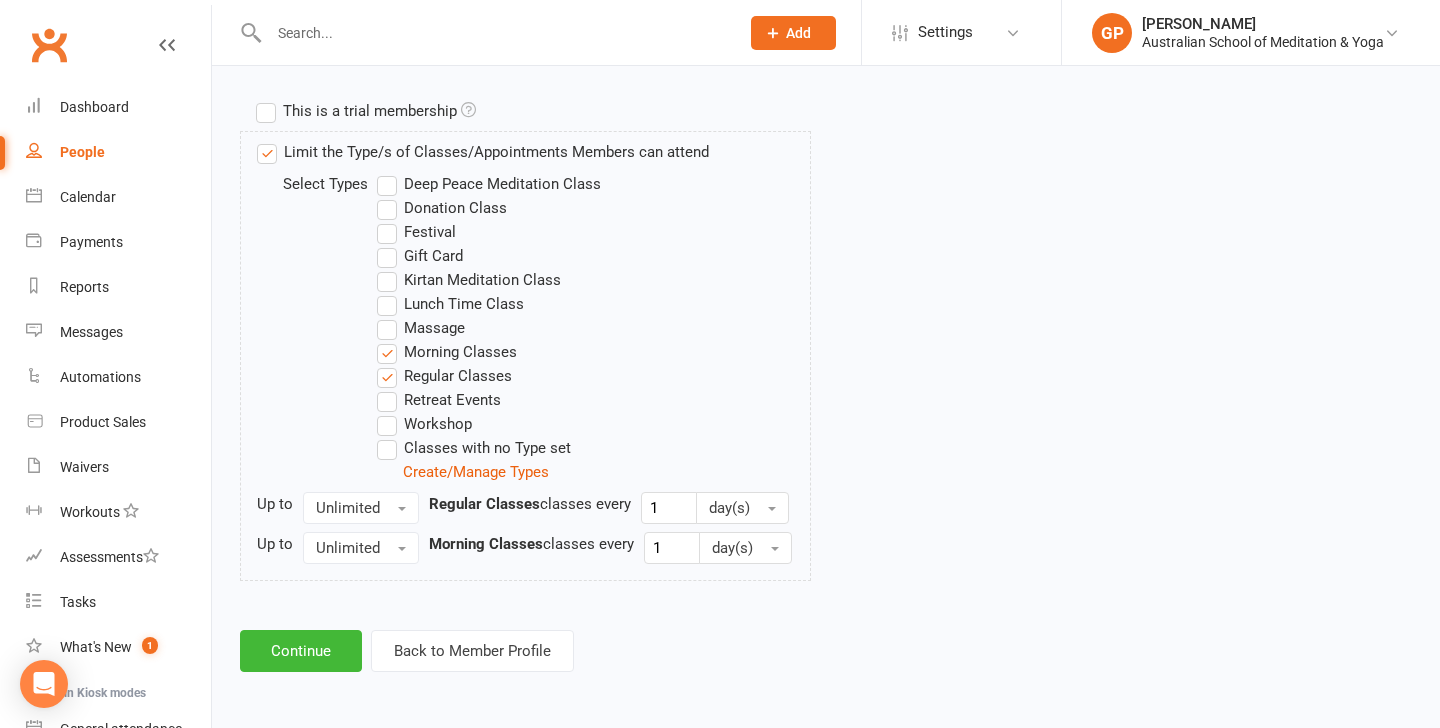 scroll, scrollTop: 945, scrollLeft: 0, axis: vertical 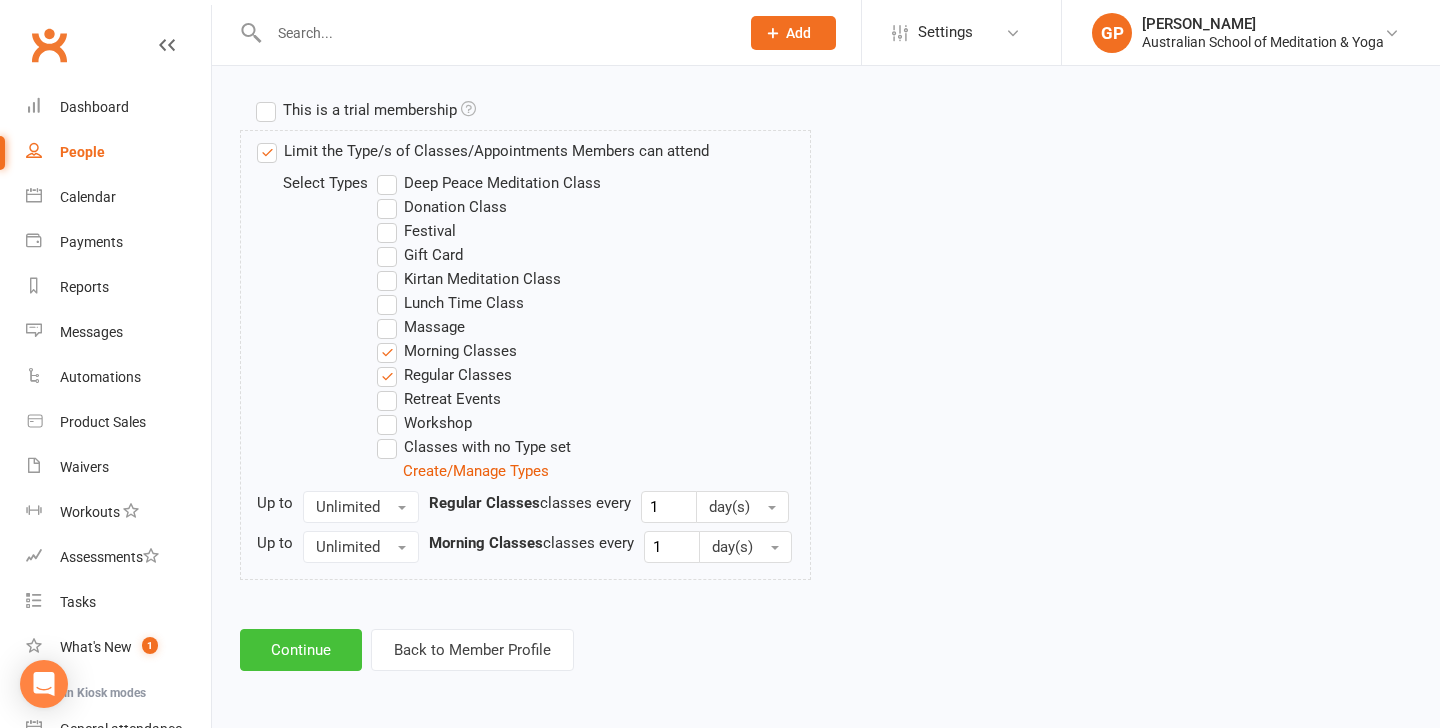 click on "Continue" at bounding box center (301, 650) 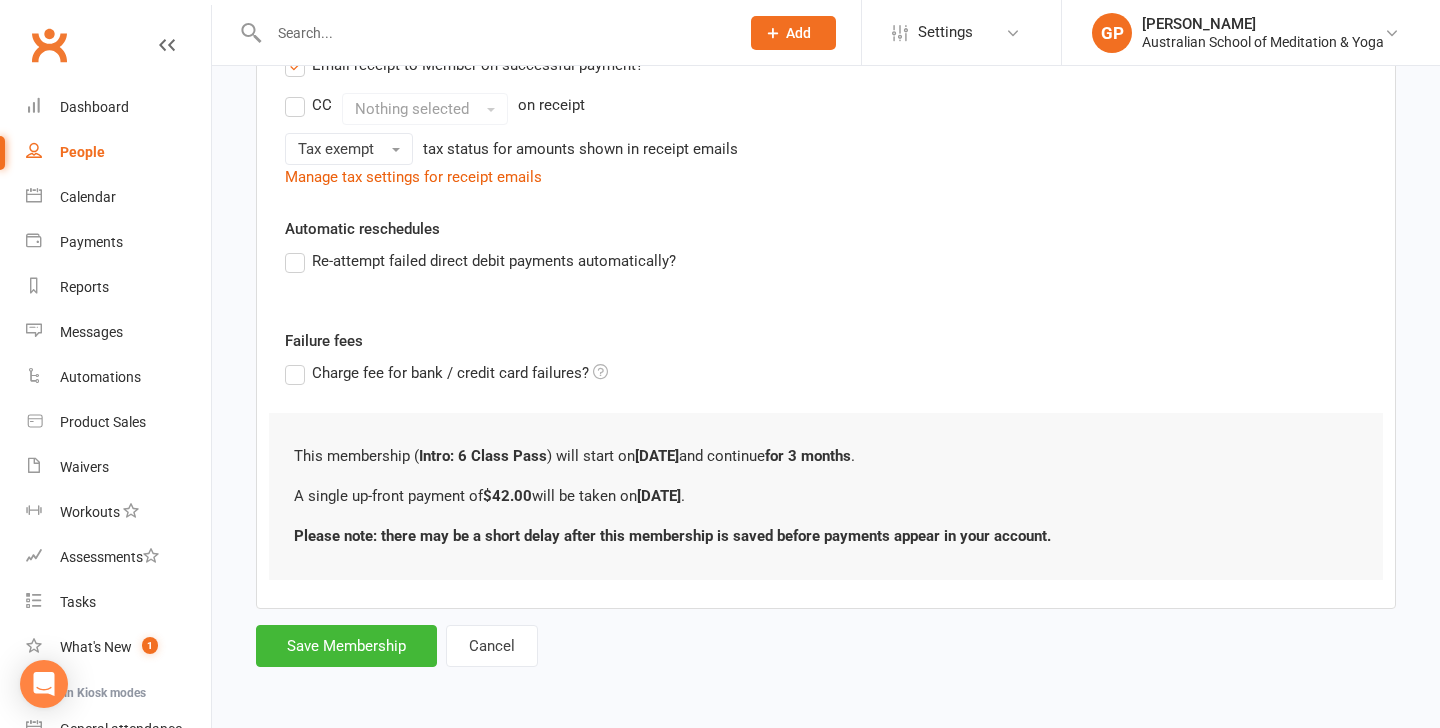 scroll, scrollTop: 0, scrollLeft: 0, axis: both 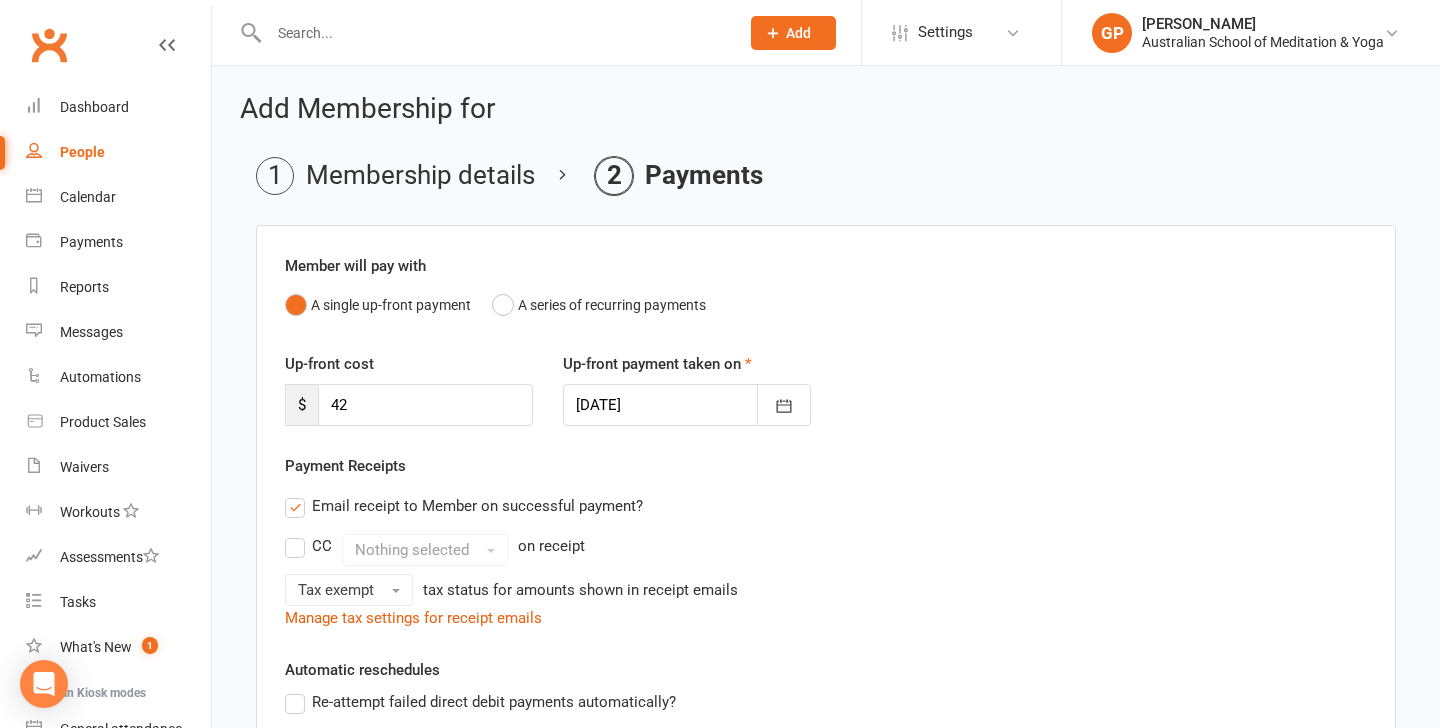 click on "Email receipt to Member on successful payment? CC
Nothing selected
on receipt
Tax exempt
tax status for amounts shown in receipt emails Manage tax settings for receipt emails" at bounding box center (826, 558) 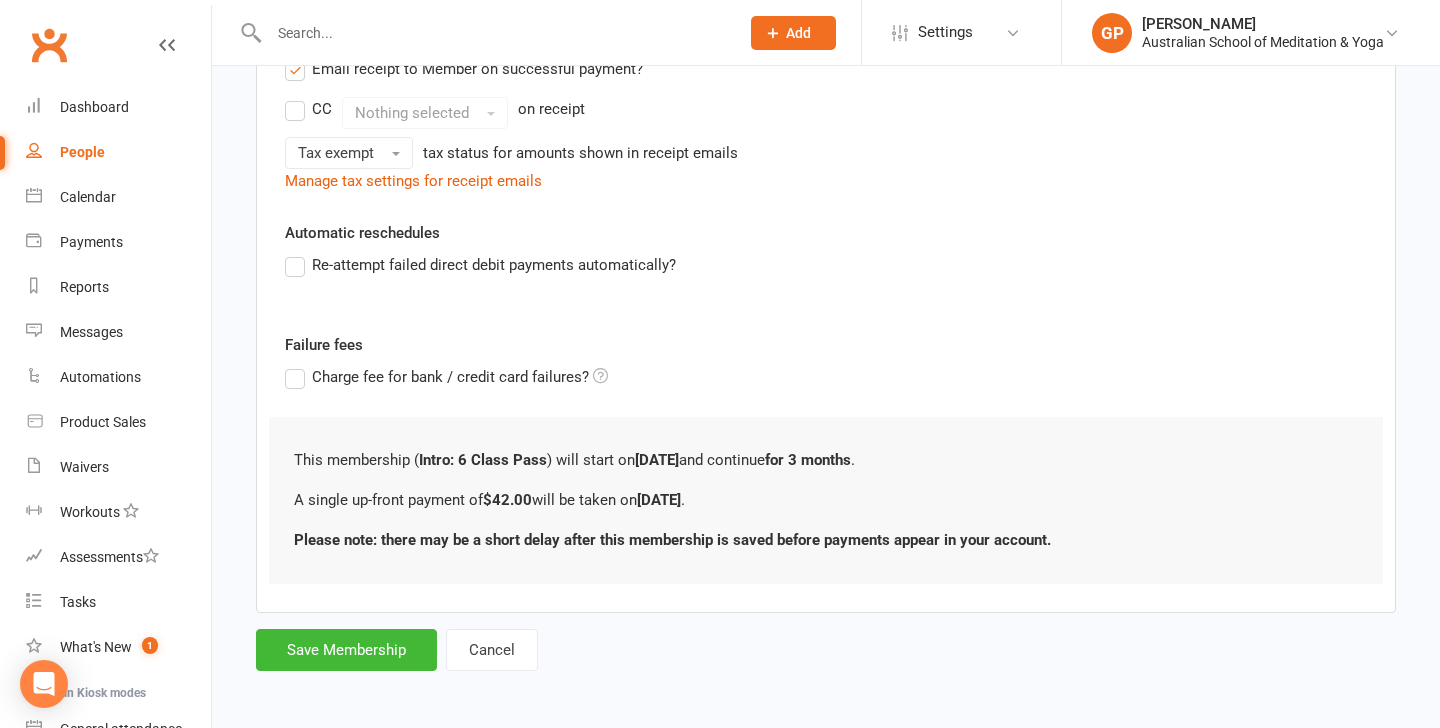 scroll, scrollTop: 441, scrollLeft: 0, axis: vertical 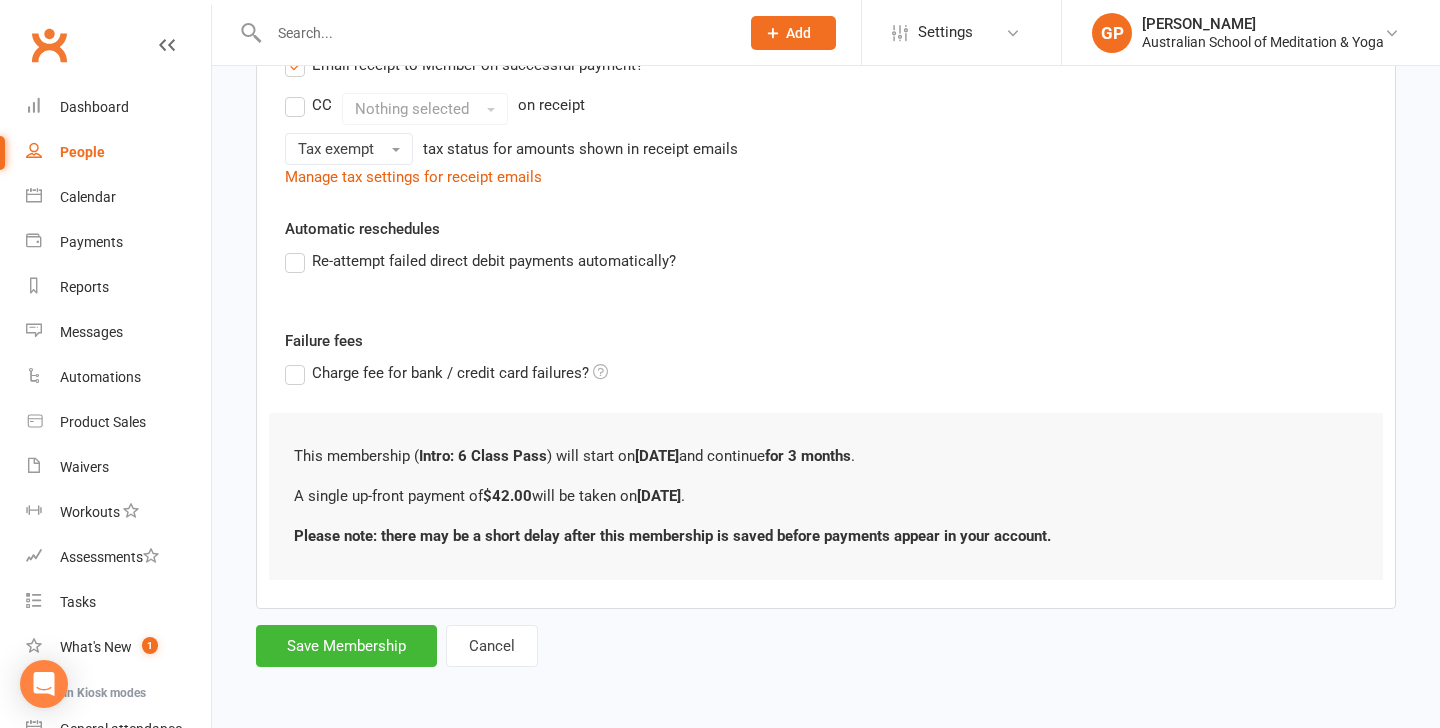 click on "Member will pay with A single up-front payment A series of recurring payments Up-front cost  $ 42 Up-front payment taken on [DATE]
[DATE]
Sun Mon Tue Wed Thu Fri Sat
27
29
30
01
02
03
04
05
28
06
07
08
09
10
11
12
29
13
14
15
16
17
18
19
30
20
21
22
23
24
25
26
31
27
28
29" at bounding box center [826, 225] 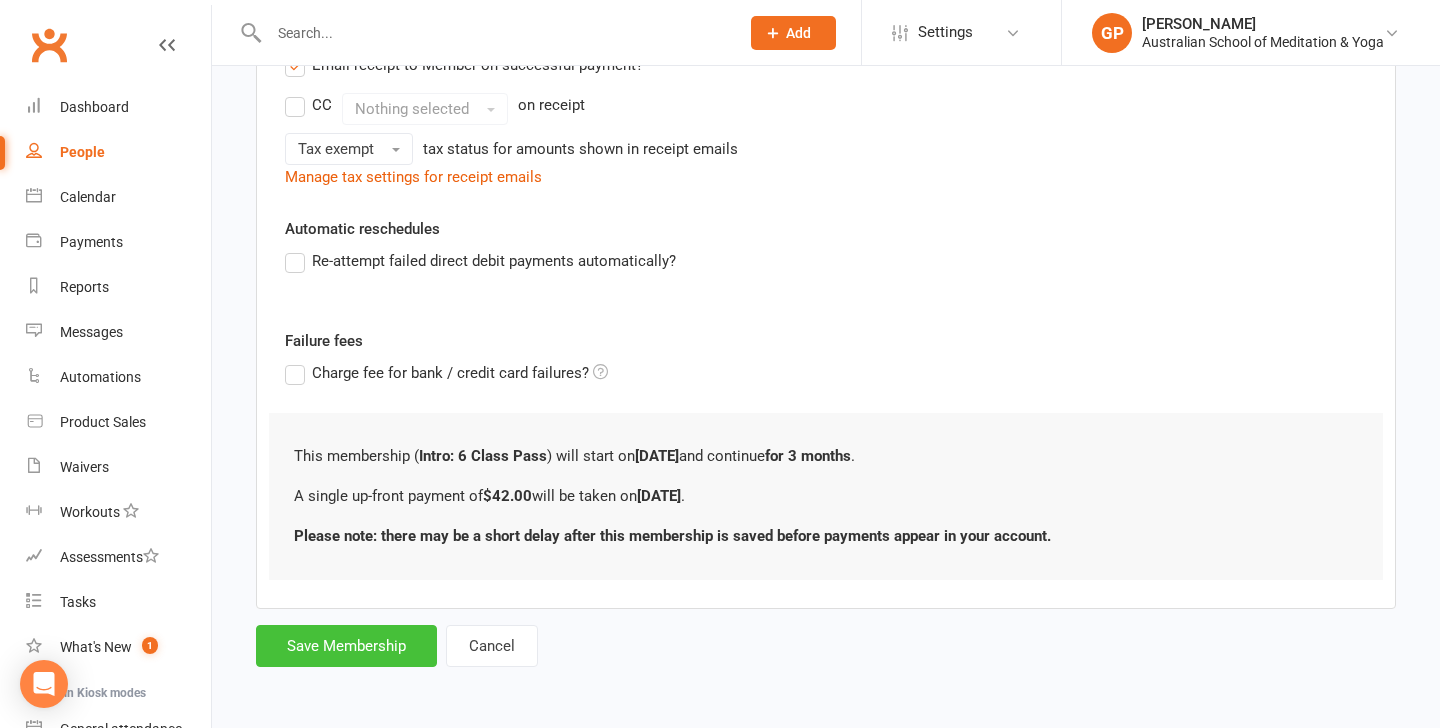 click on "Save Membership" at bounding box center (346, 646) 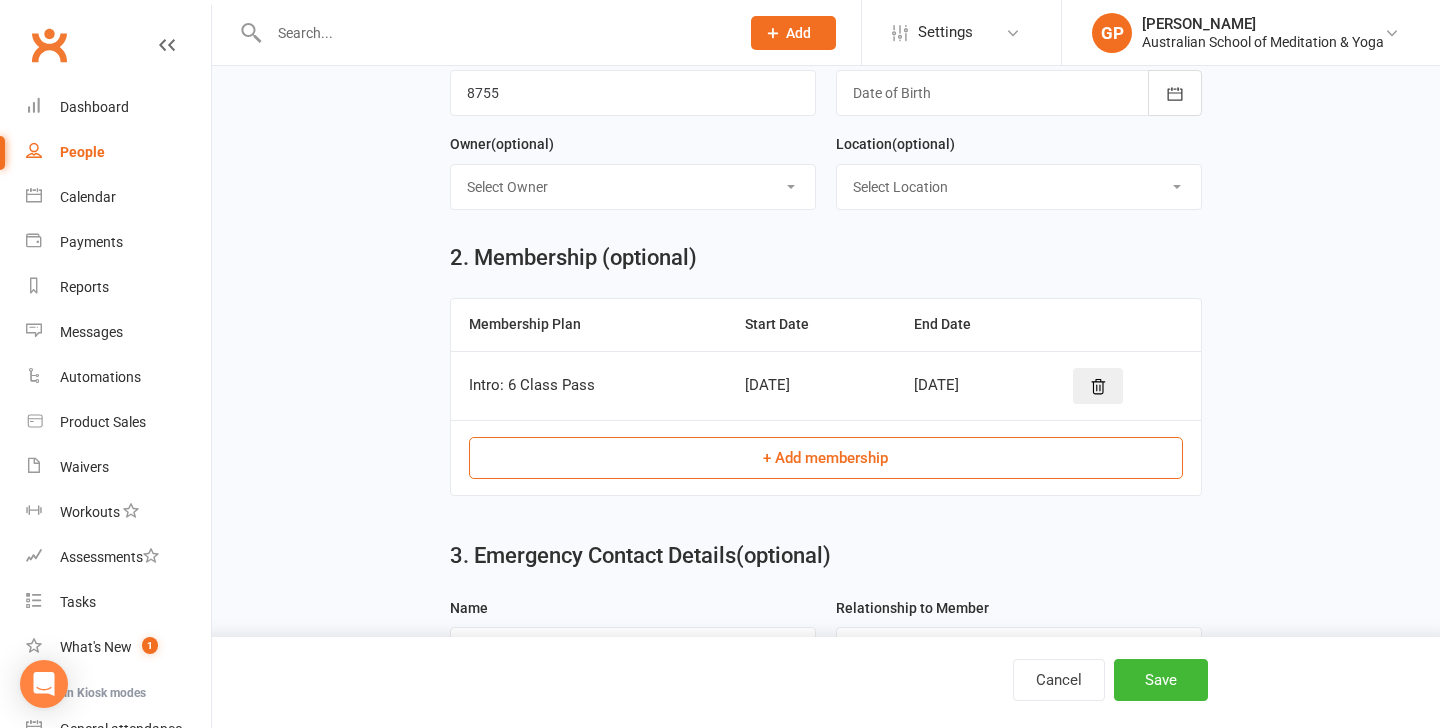 scroll, scrollTop: 667, scrollLeft: 0, axis: vertical 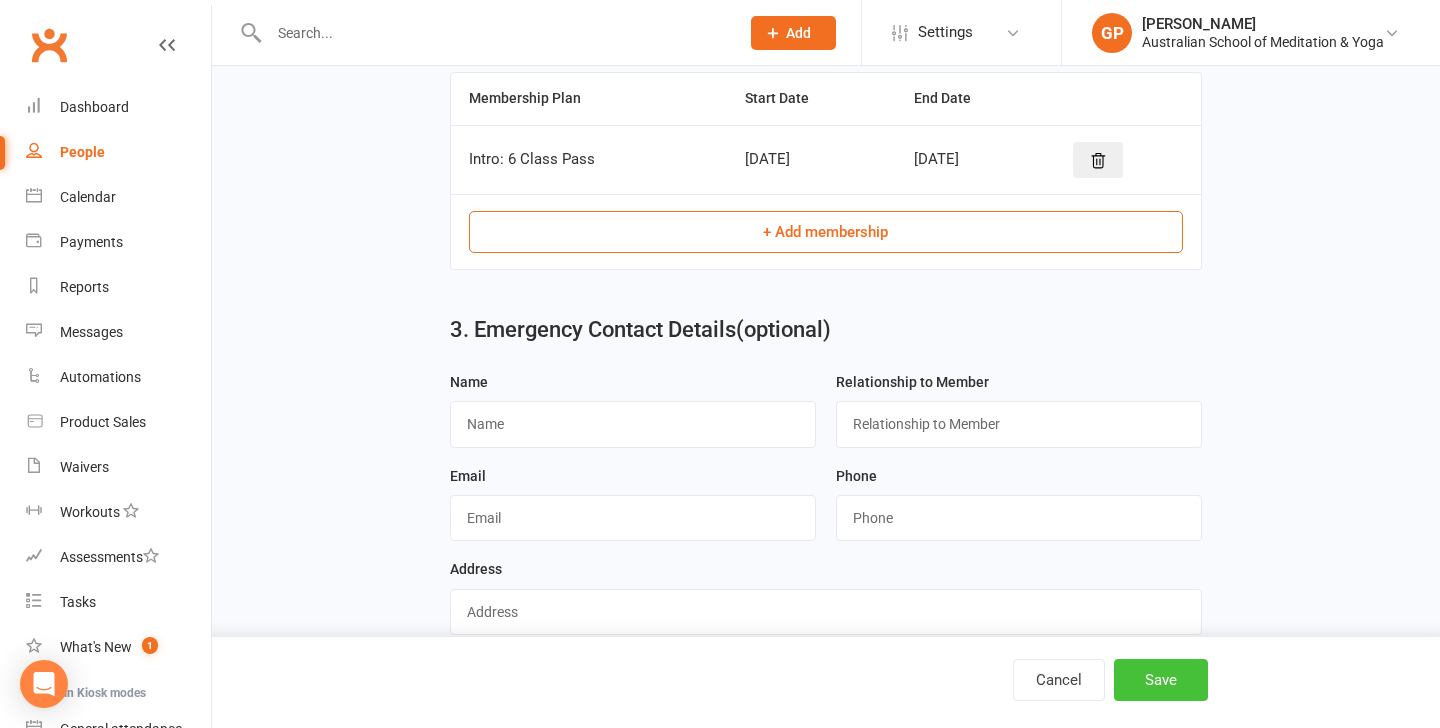 click on "Save" at bounding box center [1161, 680] 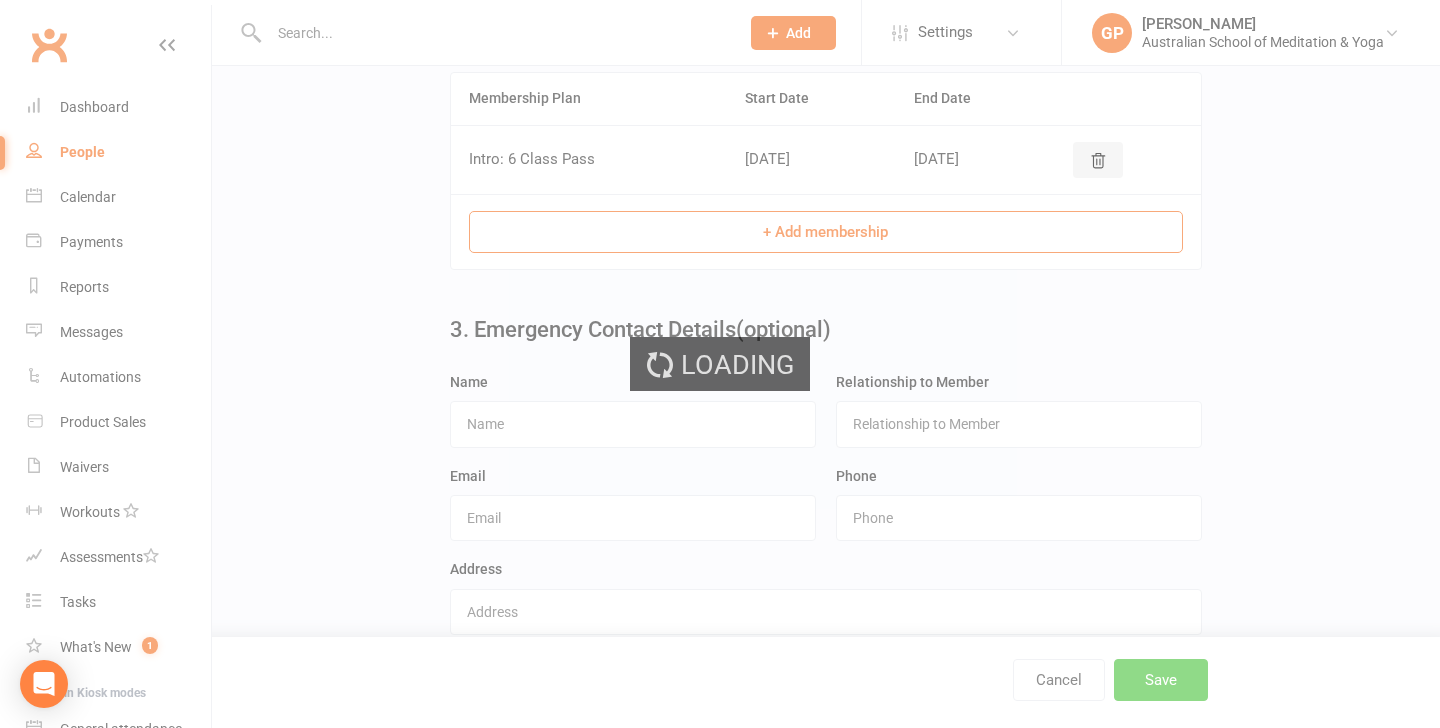 scroll, scrollTop: 706, scrollLeft: 0, axis: vertical 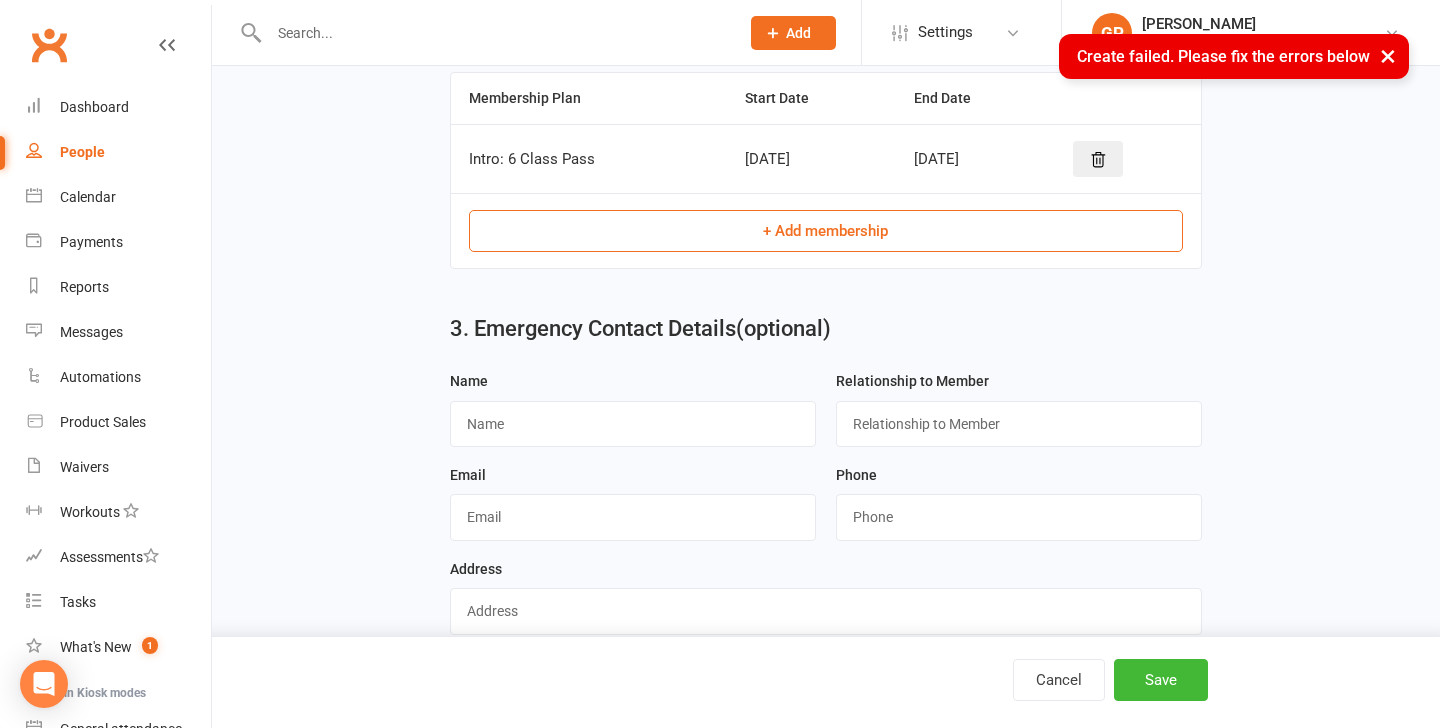 click on "1. Contact Information  Drop profile image here 300×300 Choose file
First Name  [PERSON_NAME]
Last Name  [PERSON_NAME]
Email  This field is required.
Mobile Number  [PHONE_NUMBER]
Address  (optional)
Member Number  (optional) 8755
Date of Birth  (optional)
[DATE] - [DATE]
2021
2022
2023
2024
2025
2026
2027
2028
2029
2030
2031
2032
2033
2034
2035
2036
2037
2038
2039
2040
Owner  (optional) Select Owner ASMY Yoga [PERSON_NAME] ASMY [PERSON_NAME] [PERSON_NAME] [PERSON_NAME] Retreat Team [PERSON_NAME] [PERSON_NAME]" at bounding box center [826, 135] 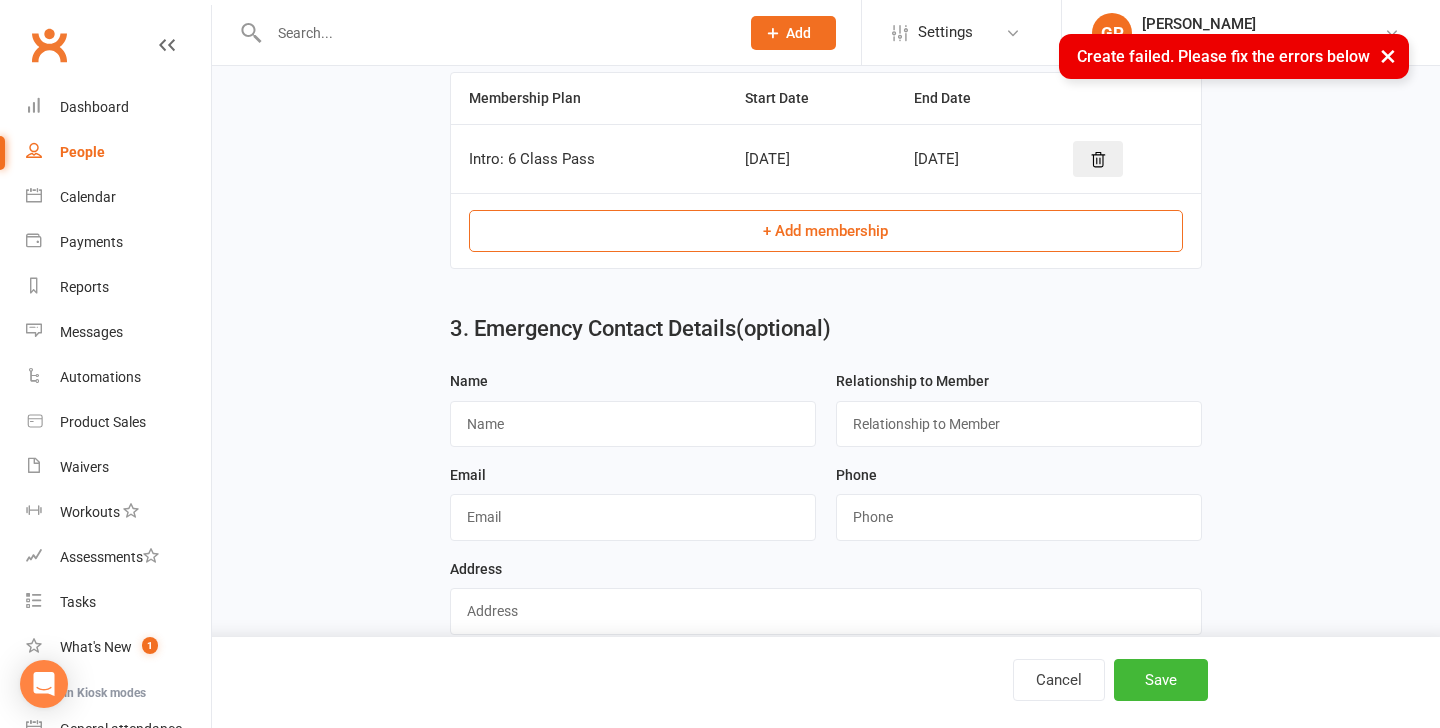 click on "×" at bounding box center [1388, 55] 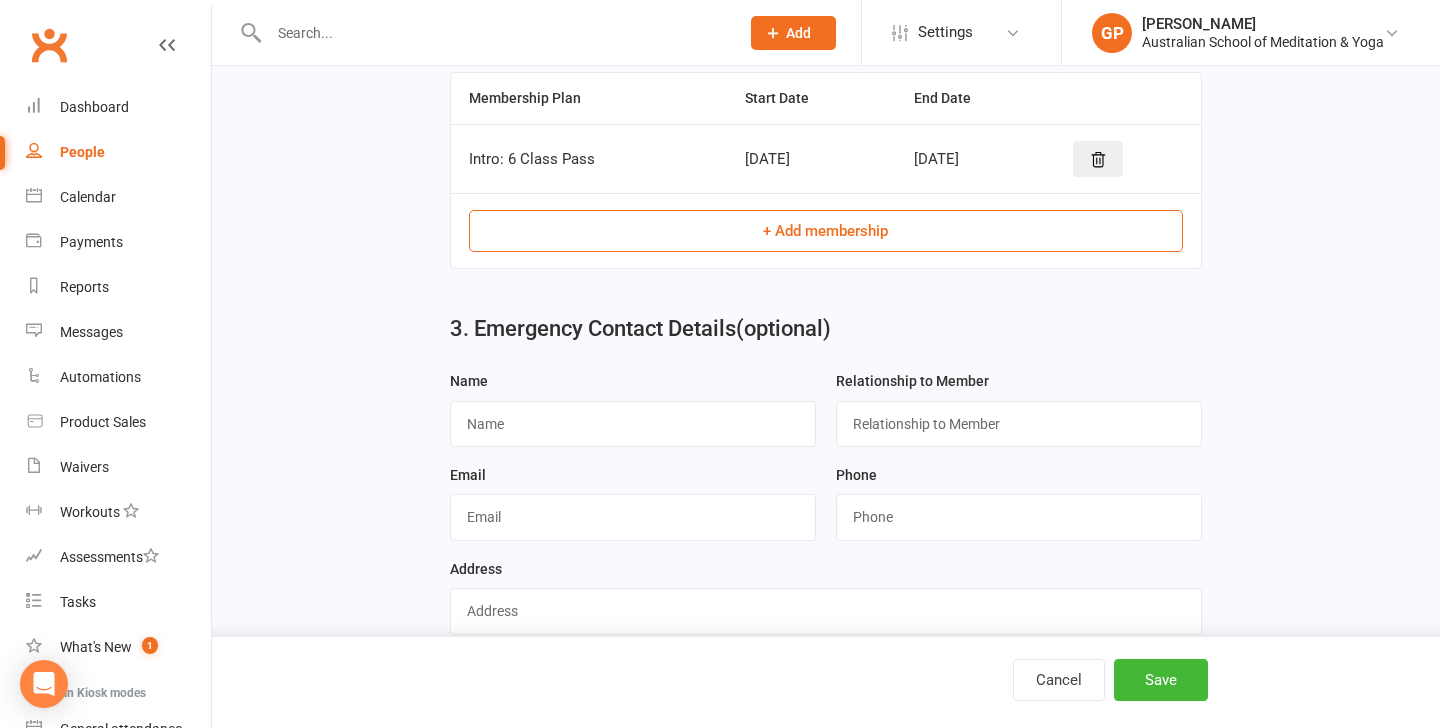 click on "3. Emergency Contact Details  (optional) Name
Relationship to Member
Email
Phone
Address" at bounding box center (826, 333) 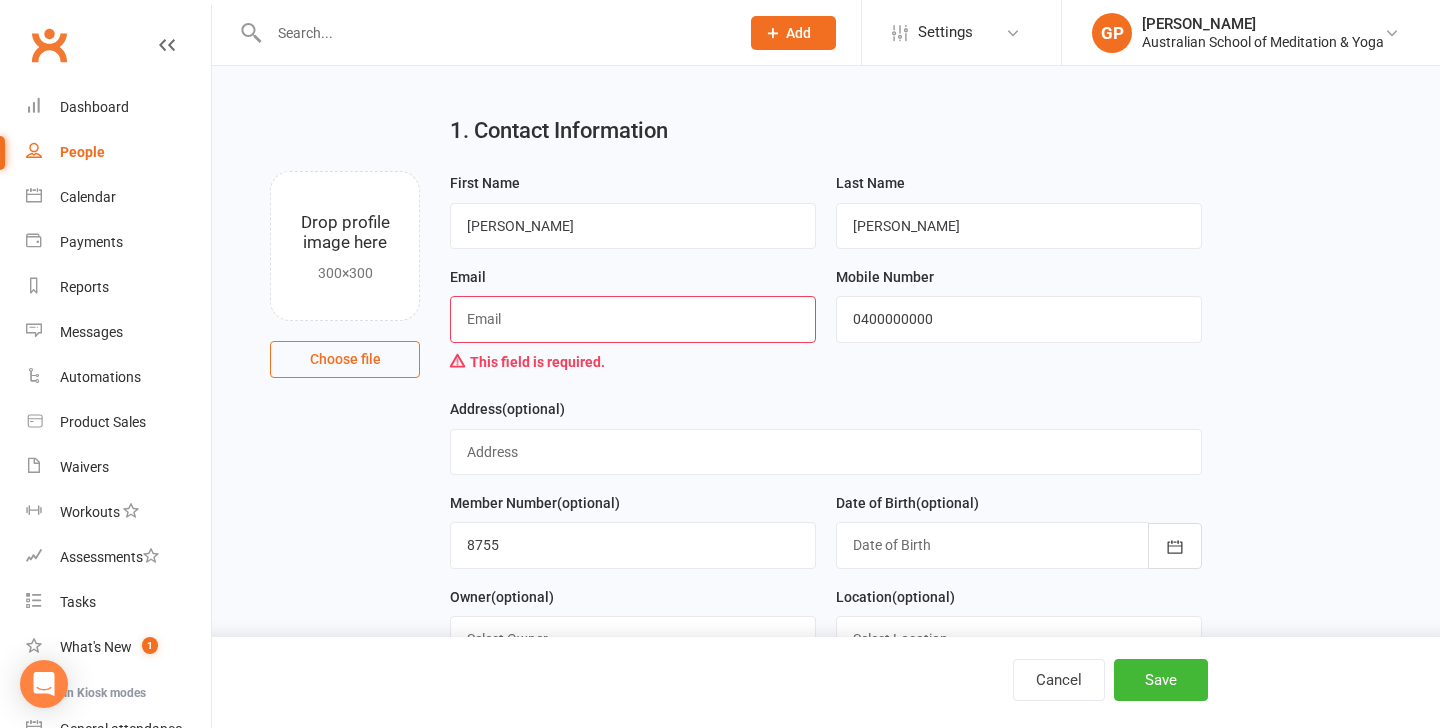 scroll, scrollTop: 26, scrollLeft: 0, axis: vertical 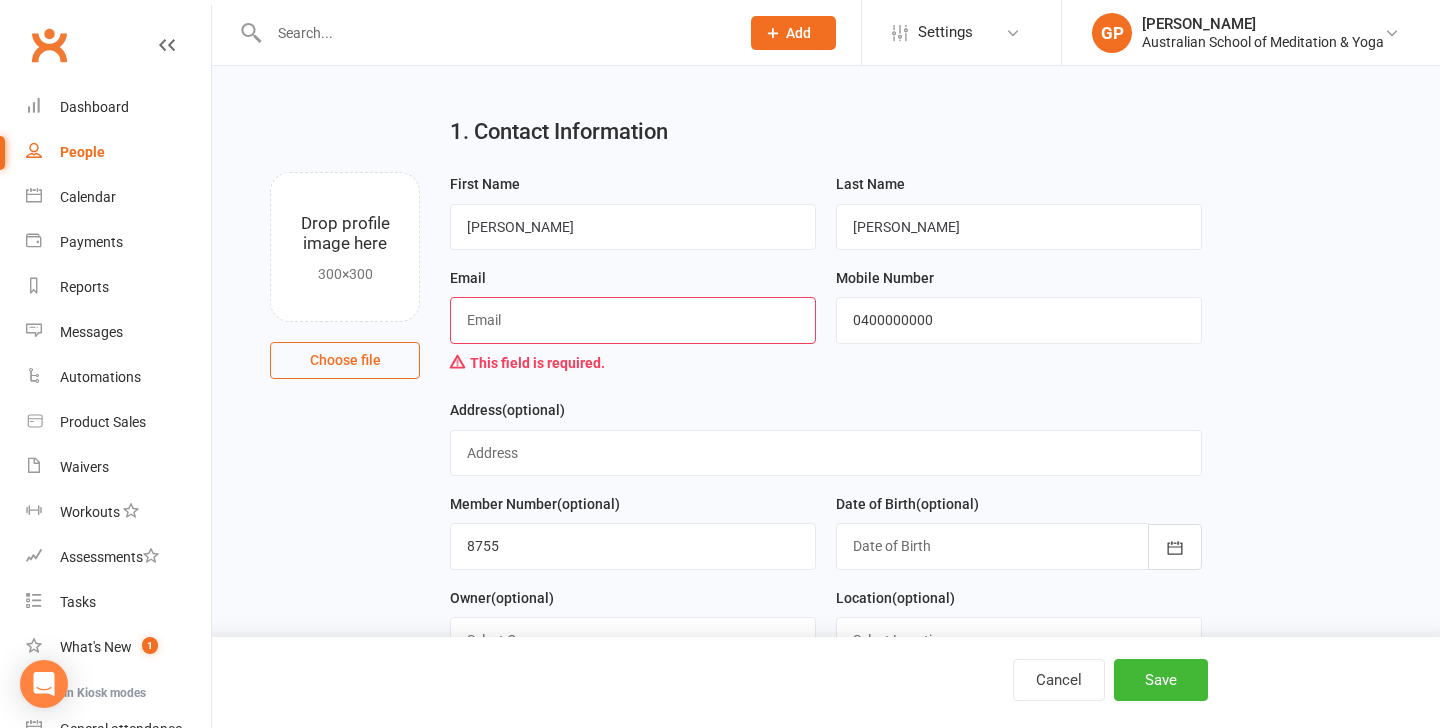 click at bounding box center (633, 320) 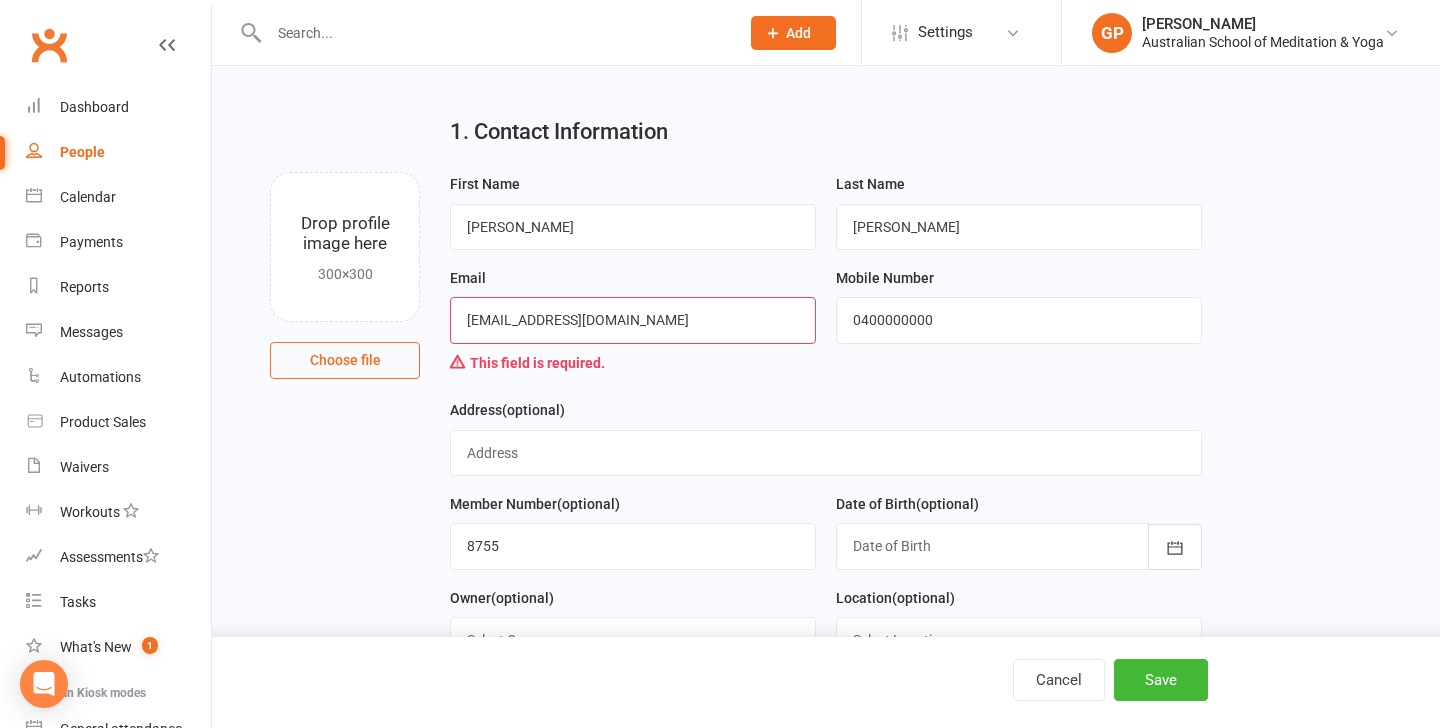 click on "1. Contact Information  Drop profile image here 300×300 Choose file
First Name  [PERSON_NAME]
Last Name  [PERSON_NAME]
Email  [EMAIL_ADDRESS][DOMAIN_NAME] This field is required.
Mobile Number  [PHONE_NUMBER]
Address  (optional)
Member Number  (optional) 8755
Date of Birth  (optional)
[DATE] - [DATE]
2021
2022
2023
2024
2025
2026
2027
2028
2029
2030
2031
2032
2033
2034
2035
2036
2037
2038
2039
2040
Owner  (optional) Select Owner ASMY Yoga [PERSON_NAME] ASMY [PERSON_NAME] [PERSON_NAME] [PERSON_NAME] Retreat Team [PERSON_NAME]" at bounding box center [826, 751] 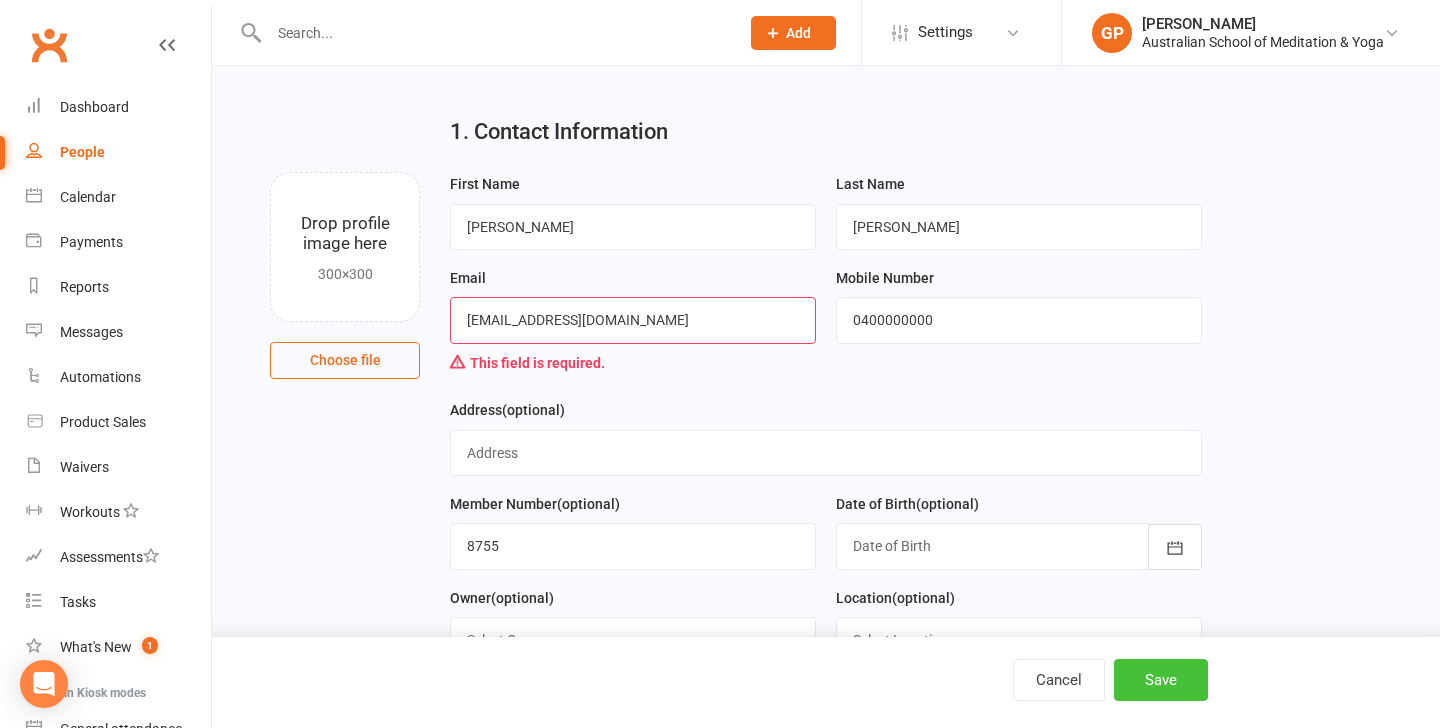 click on "Save" at bounding box center (1161, 680) 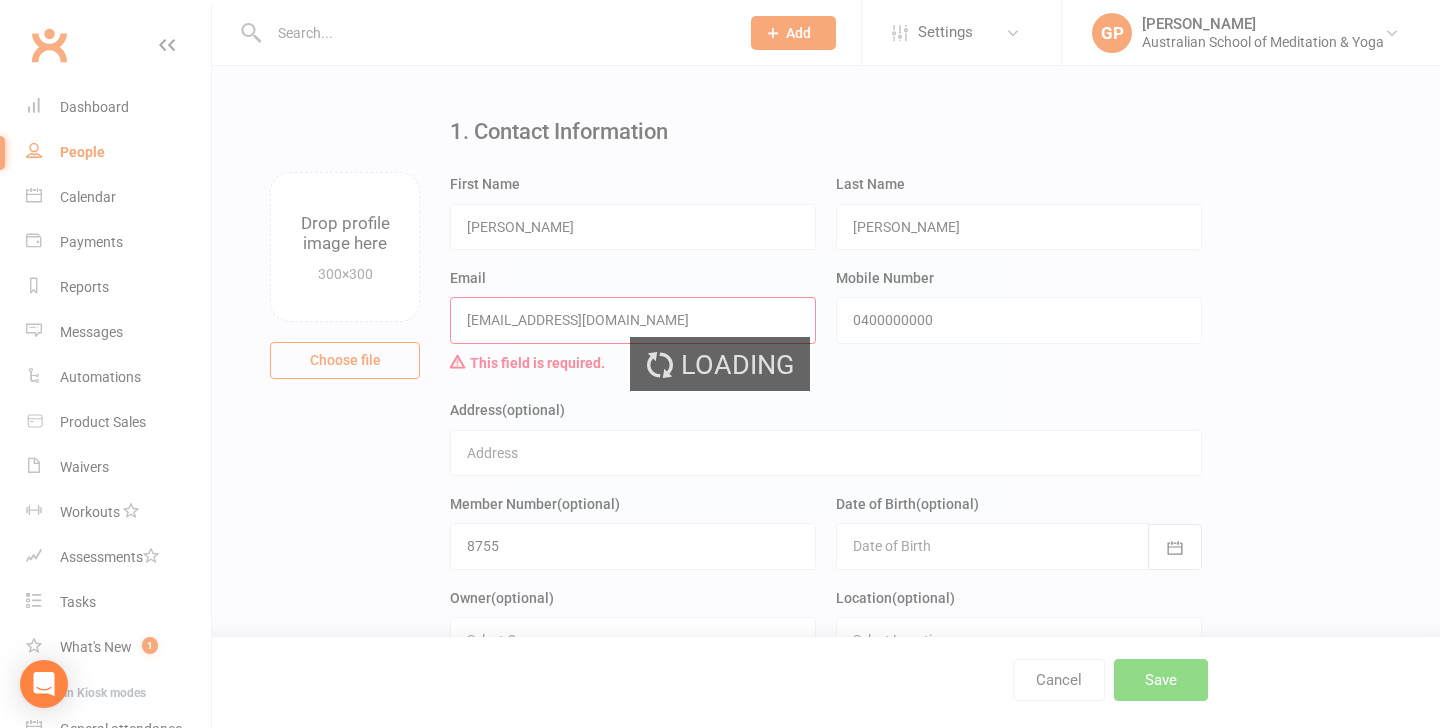 scroll, scrollTop: 0, scrollLeft: 0, axis: both 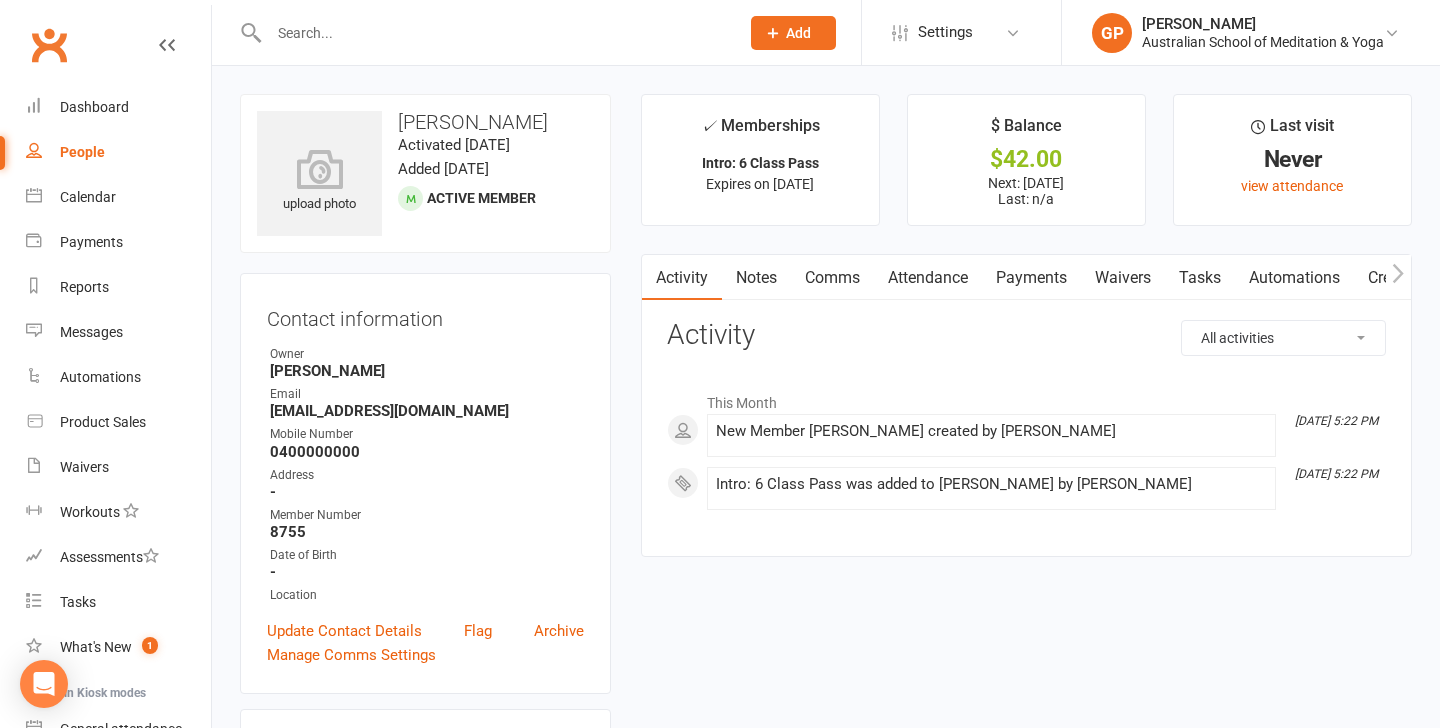 click on "✓ Memberships Intro: 6 Class Pass Expires on [DATE] $ Balance $42.00 Next: [DATE] Last: n/a Last visit Never view attendance
Activity Notes Comms Attendance Payments Waivers Tasks Automations Credit balance
All activities Bookings / Attendances Communications Notes Failed SMSes Gradings Members Memberships POS Sales Payments Credit Vouchers Prospects Reports Automations Tasks Waivers Workouts Kiosk Mode Consent Assessments Contact Flags Family Relationships Activity This Month [DATE] 5:22 PM New Member [PERSON_NAME] created by [PERSON_NAME]   [DATE] 5:22 PM Intro: 6 Class Pass was added to [PERSON_NAME] by [PERSON_NAME]" at bounding box center [1026, 335] 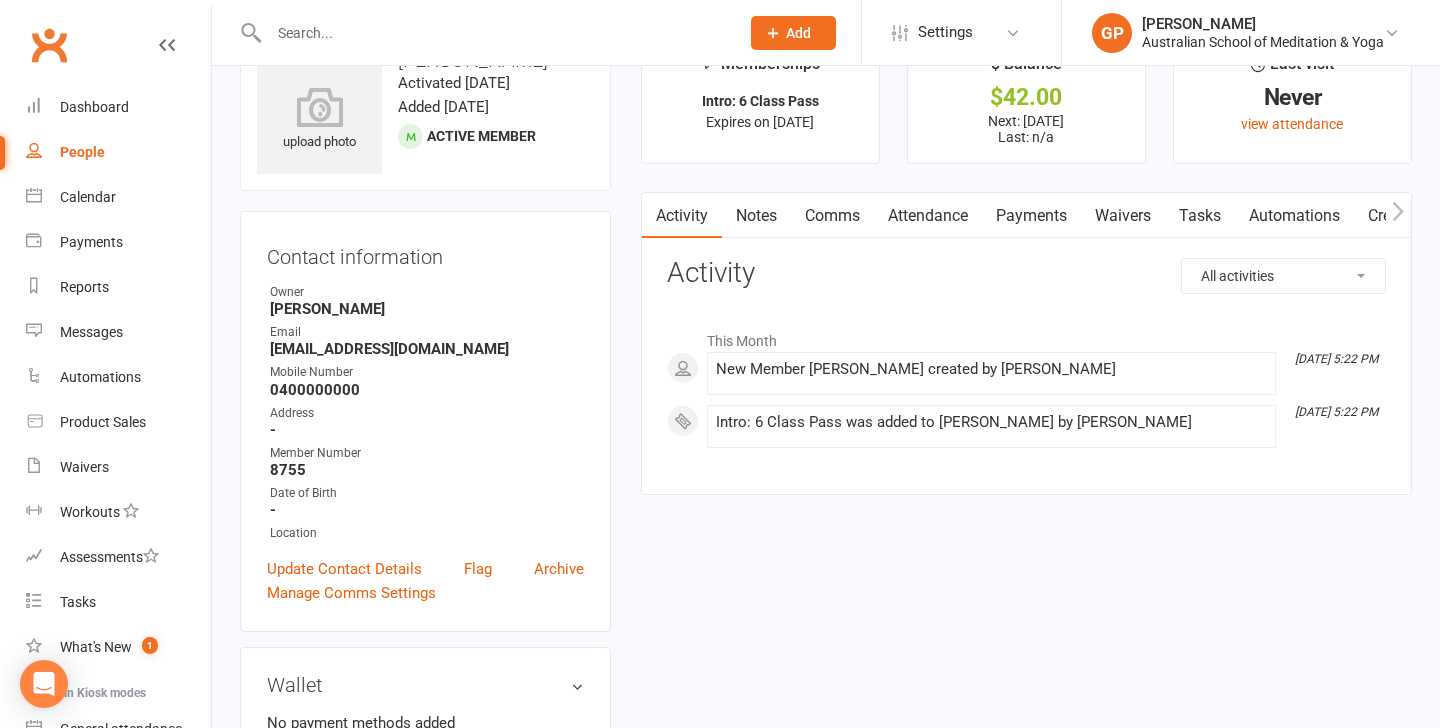 scroll, scrollTop: 40, scrollLeft: 0, axis: vertical 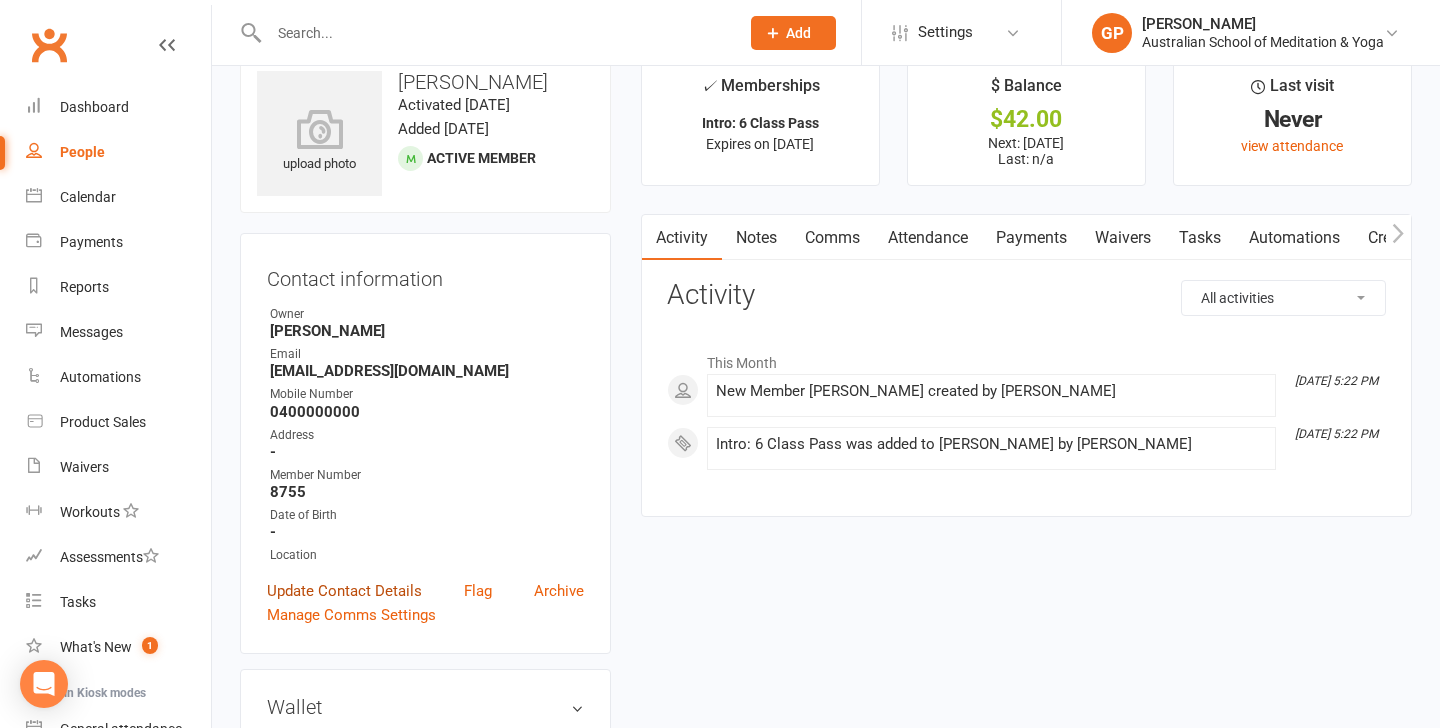 click on "Update Contact Details" at bounding box center [344, 591] 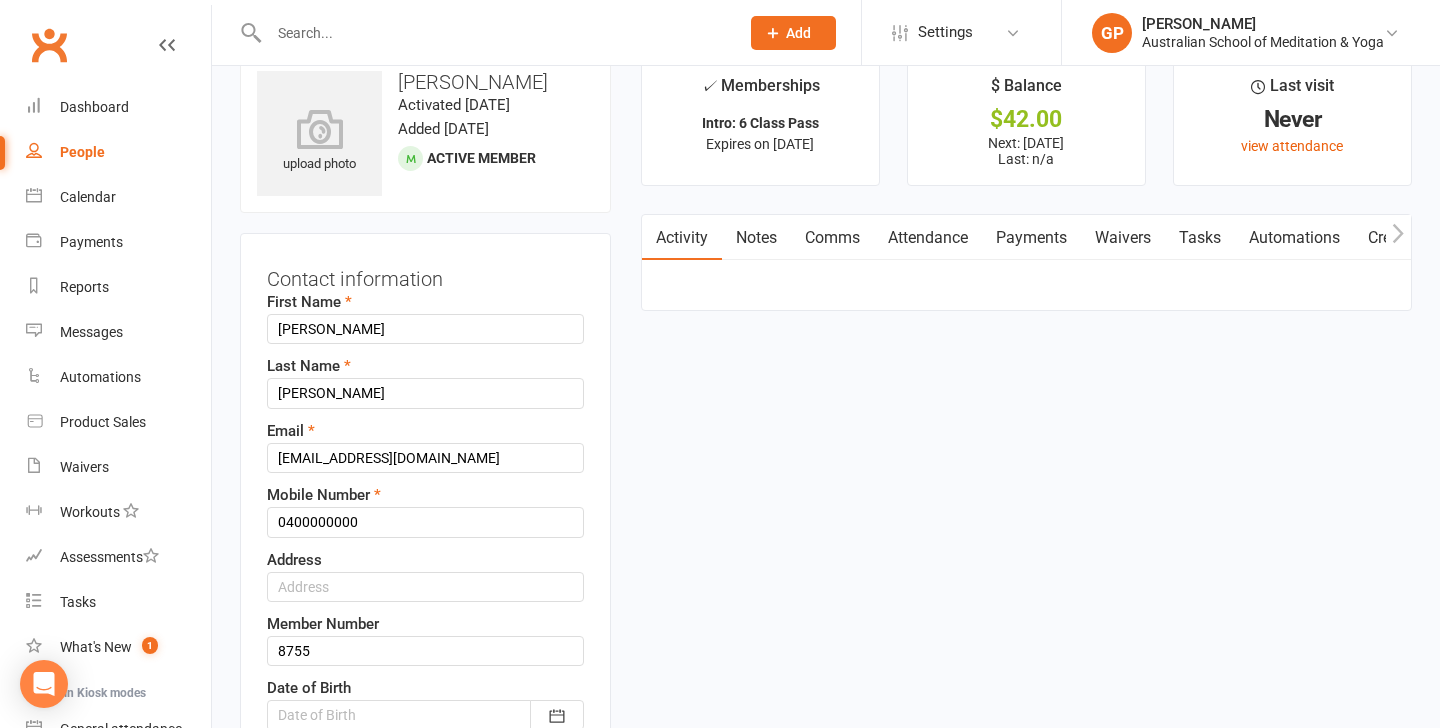scroll, scrollTop: 94, scrollLeft: 0, axis: vertical 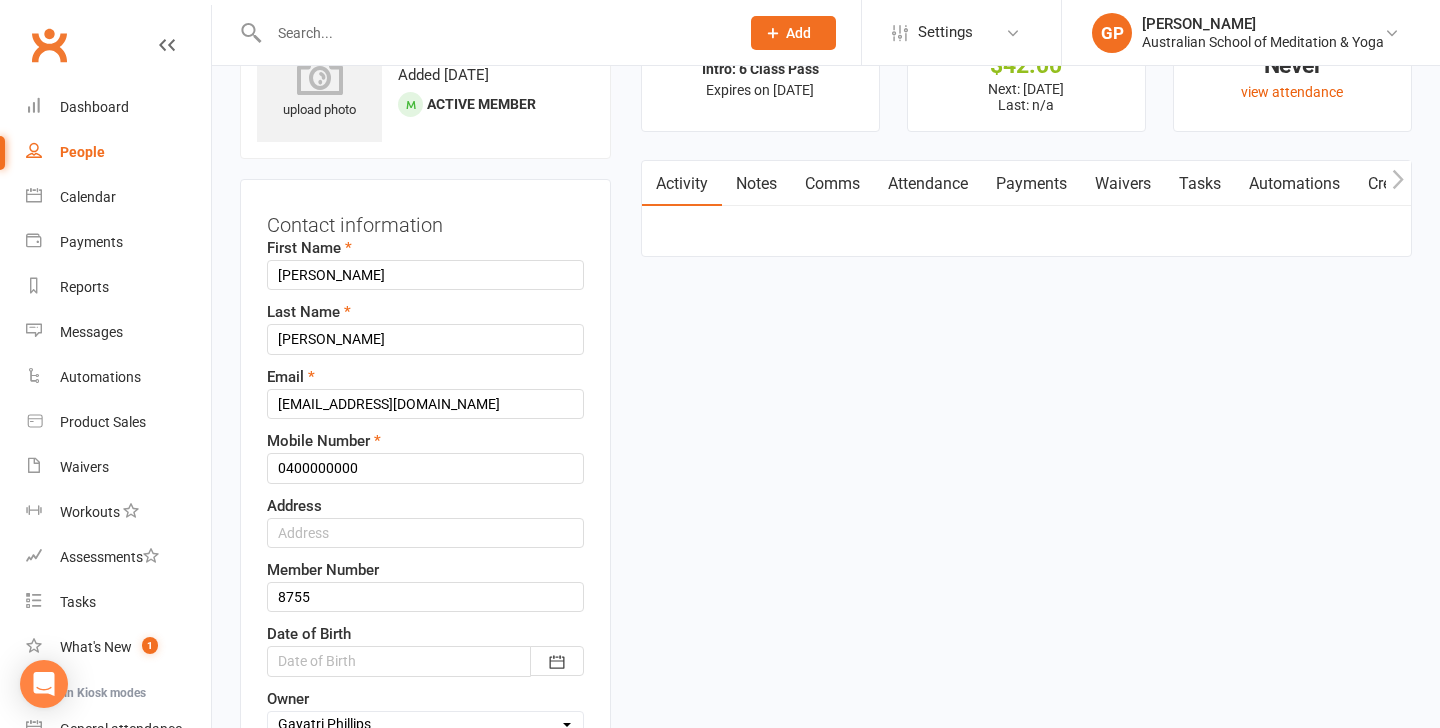 click on "upload photo [PERSON_NAME] Activated [DATE] Added [DATE]   Active member Contact information First Name  [PERSON_NAME]
Last Name  [PERSON_NAME]
Email  [EMAIL_ADDRESS][DOMAIN_NAME]
Mobile Number  [PHONE_NUMBER]
Address
Member Number  8755
Date of Birth
[DATE] - [DATE]
2021
2022
2023
2024
2025
2026
2027
2028
2029
2030
2031
2032
2033
2034
2035
2036
2037
2038
2039
2040
Owner  Select Owner ASMY Yoga [PERSON_NAME] ASMY [PERSON_NAME] [PERSON_NAME] [PERSON_NAME] Retreat Team [PERSON_NAME] [PERSON_NAME] [PERSON_NAME]" at bounding box center (826, 1129) 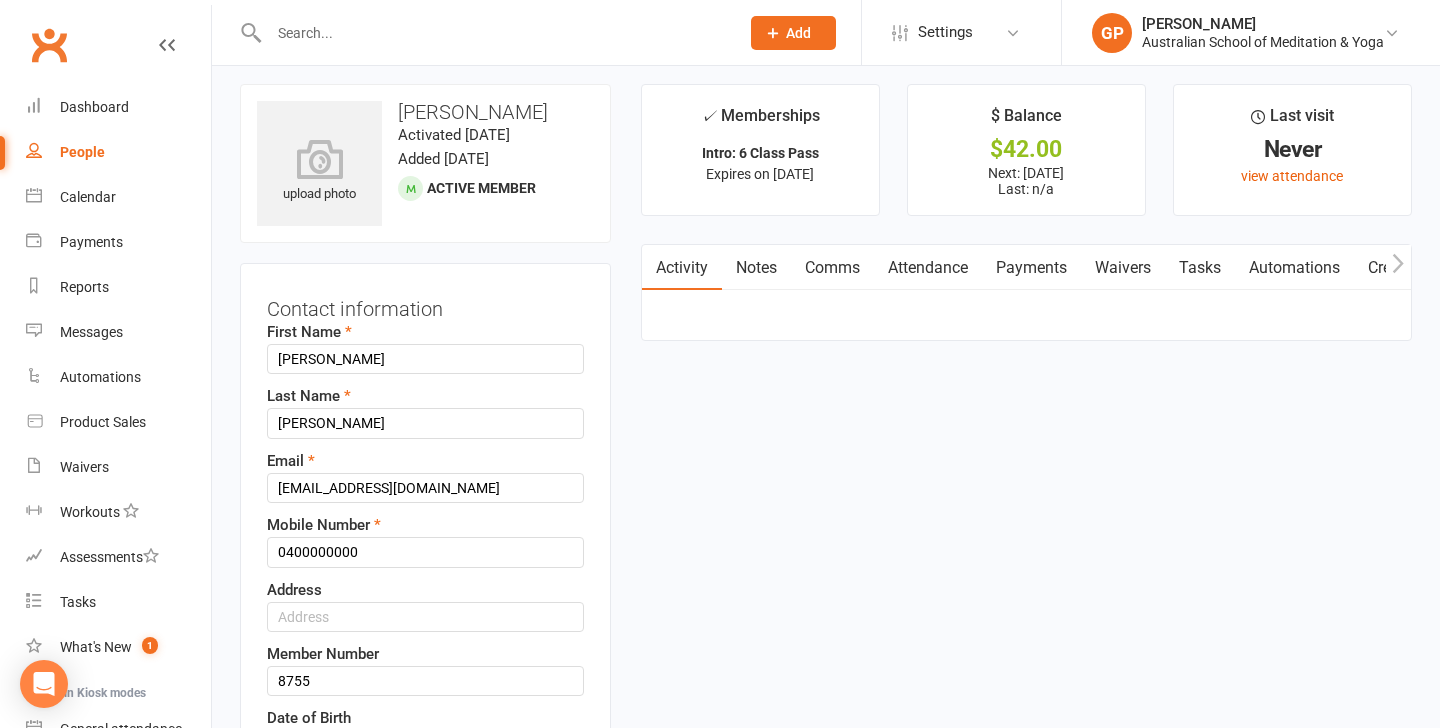 scroll, scrollTop: 0, scrollLeft: 0, axis: both 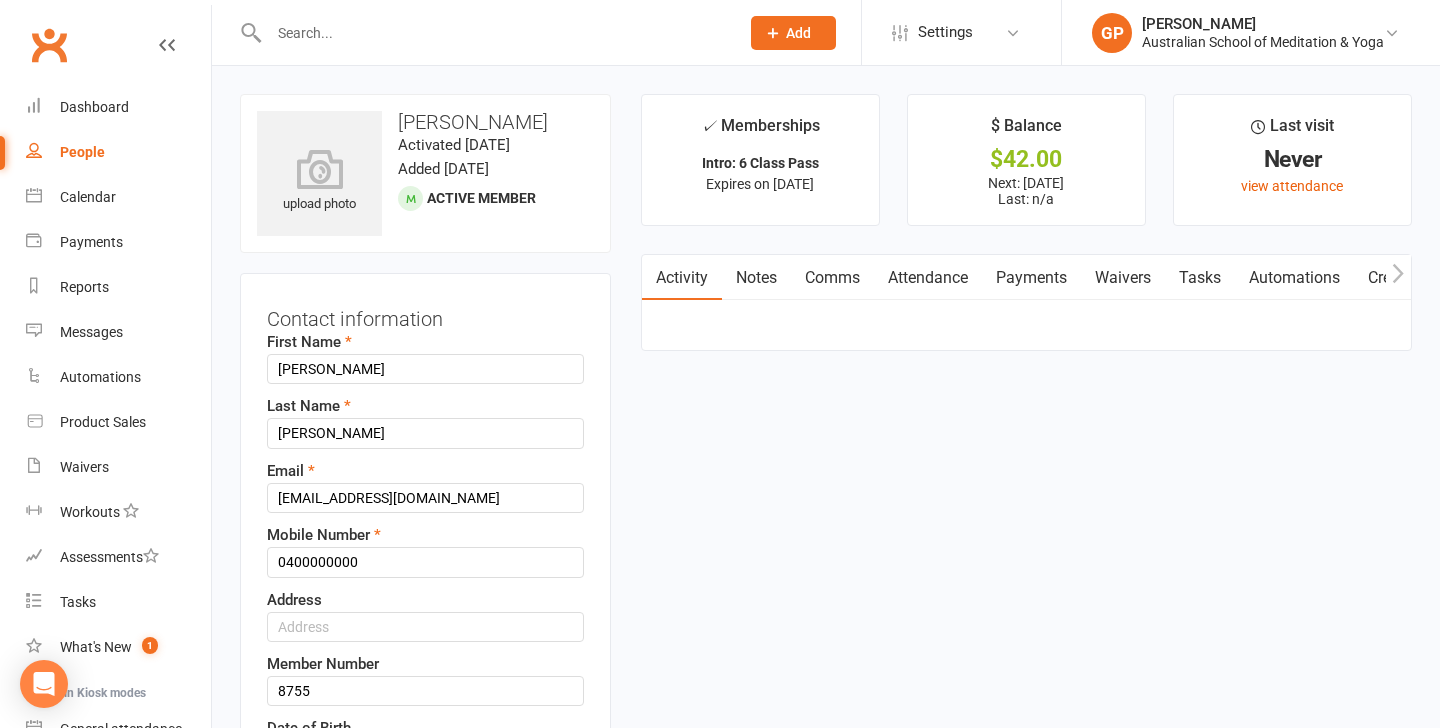 click on "Notes" at bounding box center (756, 278) 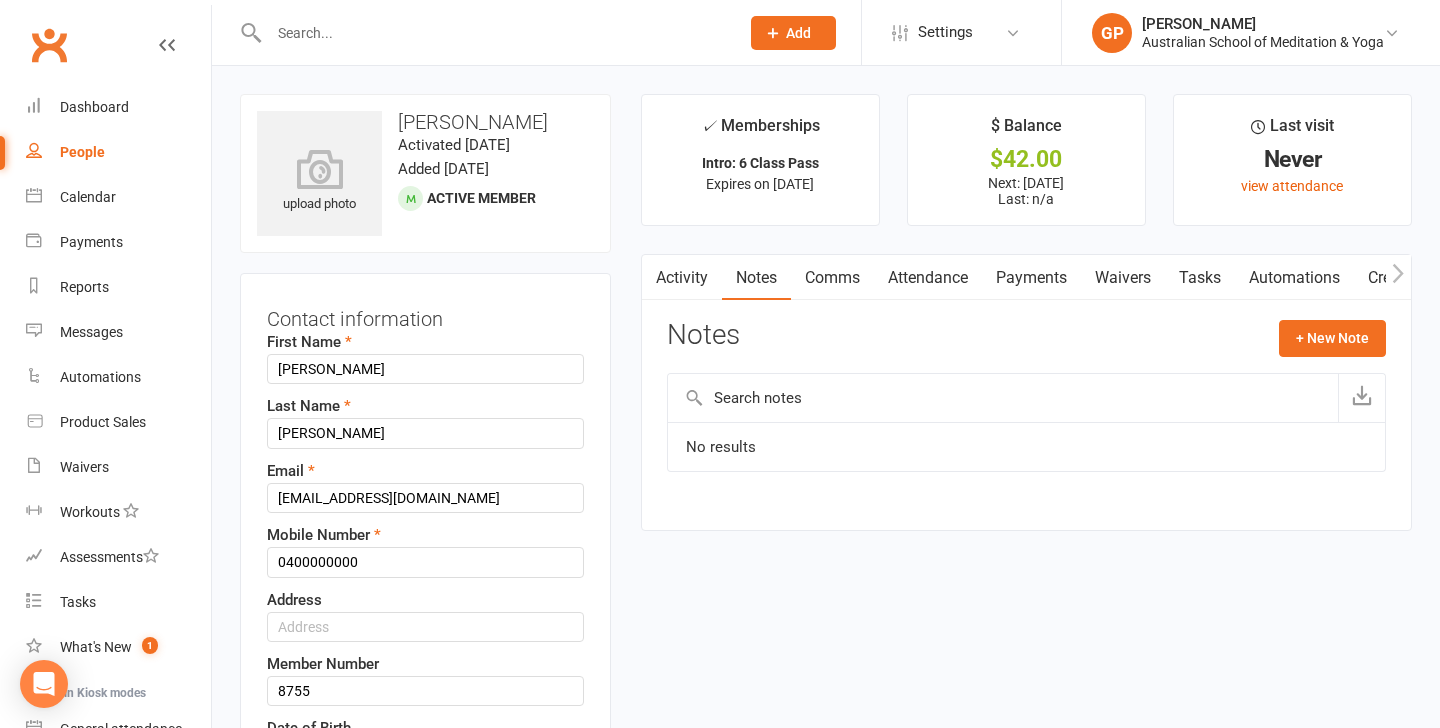 click on "Activity" at bounding box center [682, 278] 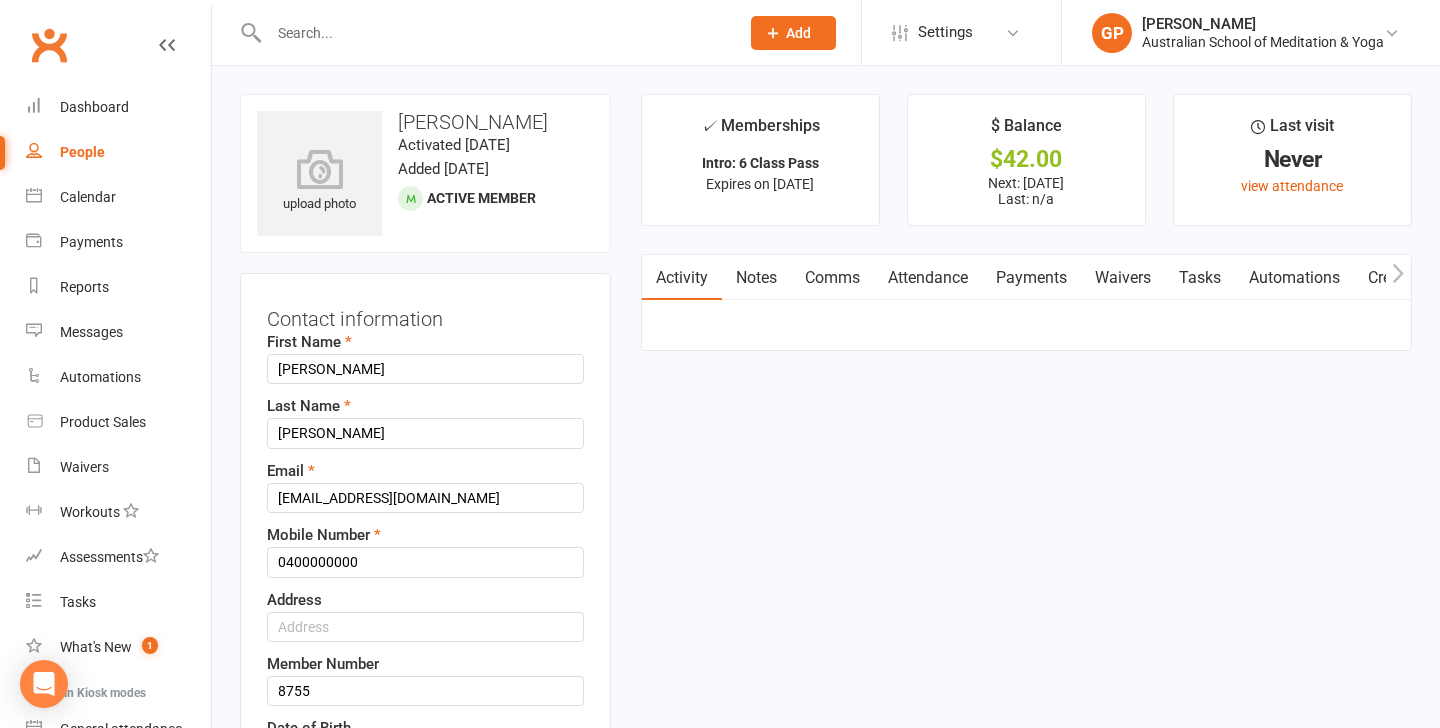 click on "upload photo [PERSON_NAME] Activated [DATE] Added [DATE]   Active member Contact information First Name  [PERSON_NAME]
Last Name  [PERSON_NAME]
Email  [EMAIL_ADDRESS][DOMAIN_NAME]
Mobile Number  [PHONE_NUMBER]
Address
Member Number  8755
Date of Birth
[DATE] - [DATE]
2021
2022
2023
2024
2025
2026
2027
2028
2029
2030
2031
2032
2033
2034
2035
2036
2037
2038
2039
2040
Owner  Select Owner ASMY Yoga [PERSON_NAME] ASMY [PERSON_NAME] [PERSON_NAME] [PERSON_NAME] Retreat Team [PERSON_NAME] [PERSON_NAME] [PERSON_NAME]" at bounding box center [425, 539] 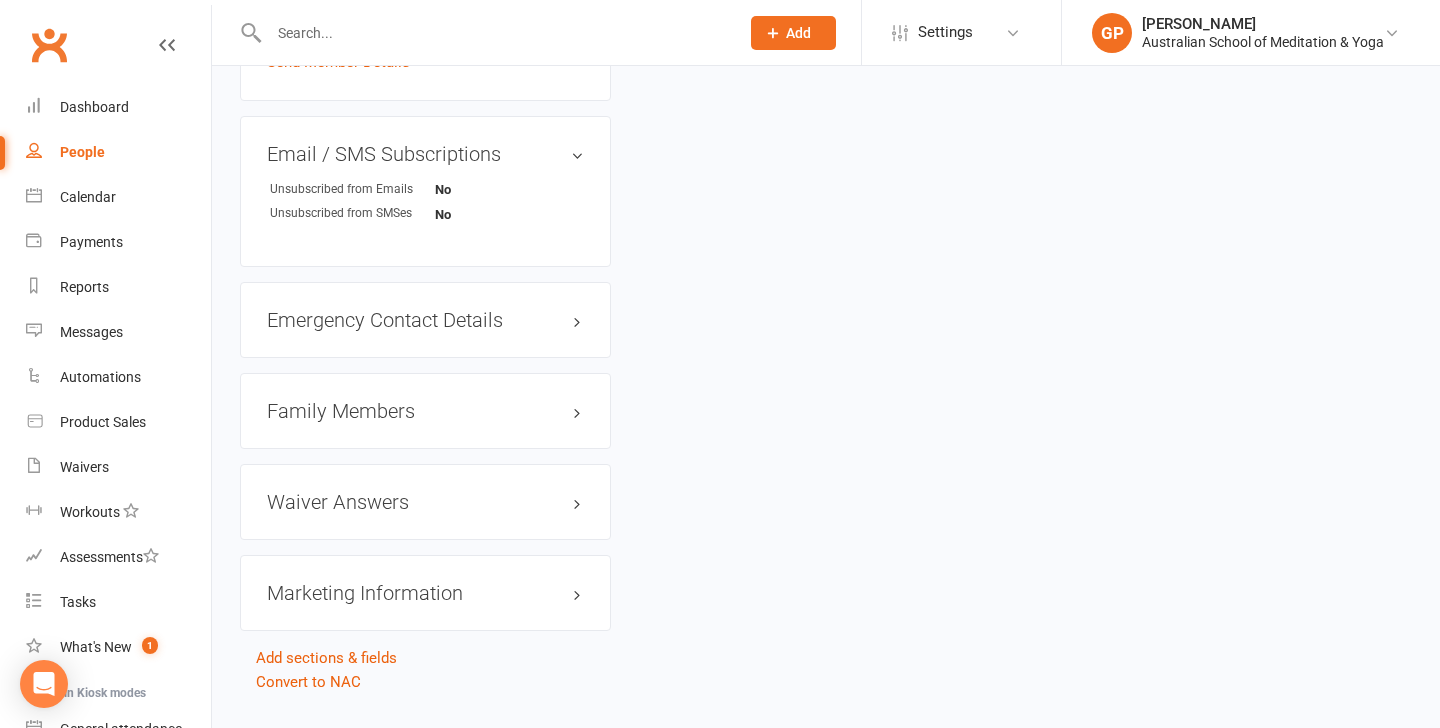 scroll, scrollTop: 1703, scrollLeft: 0, axis: vertical 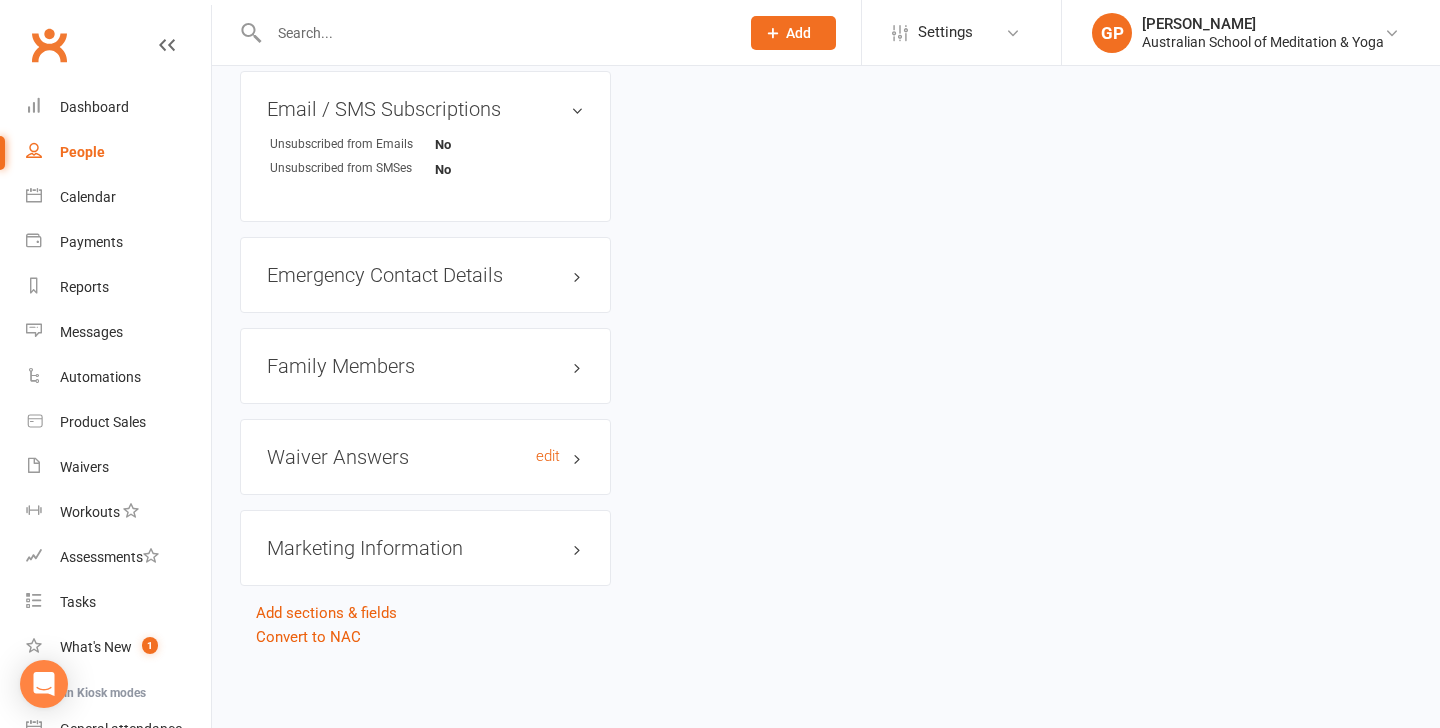 click on "Waiver Answers  edit" at bounding box center [425, 457] 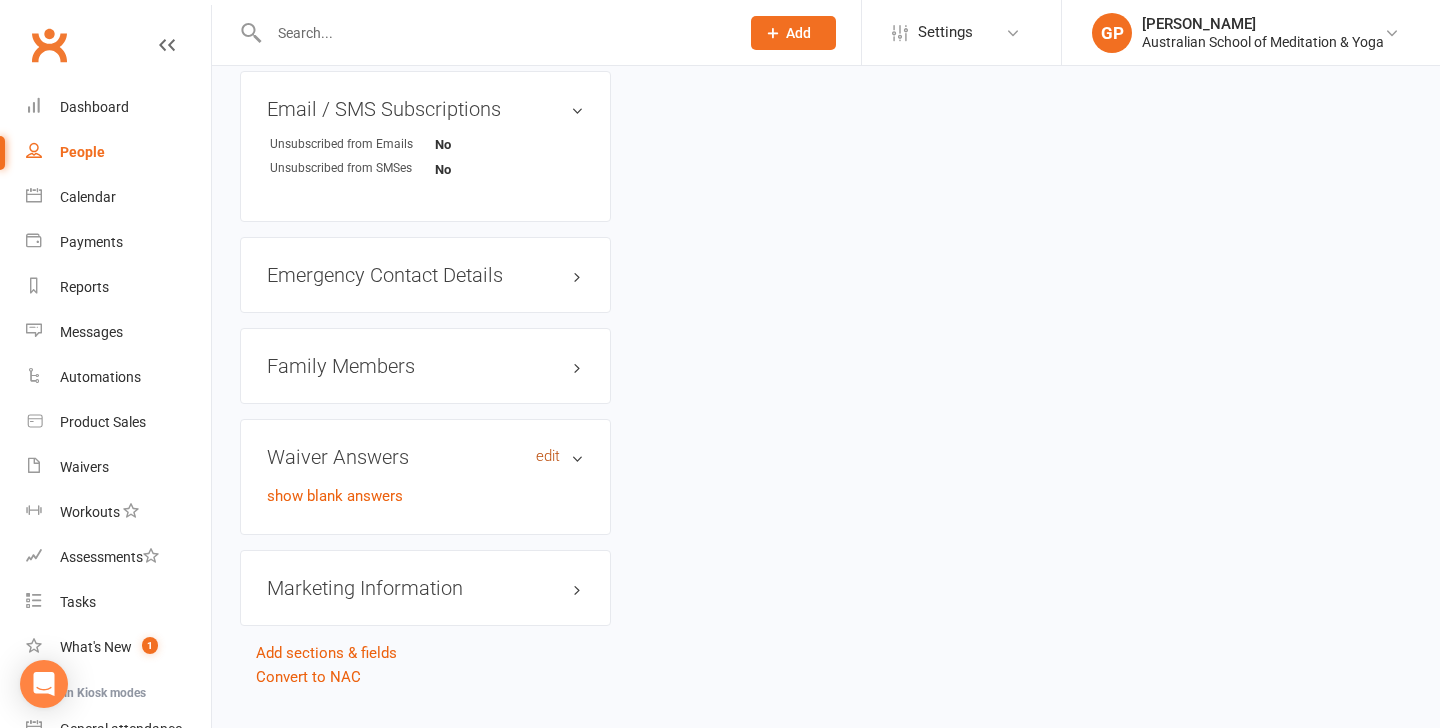 click on "edit" at bounding box center [548, 456] 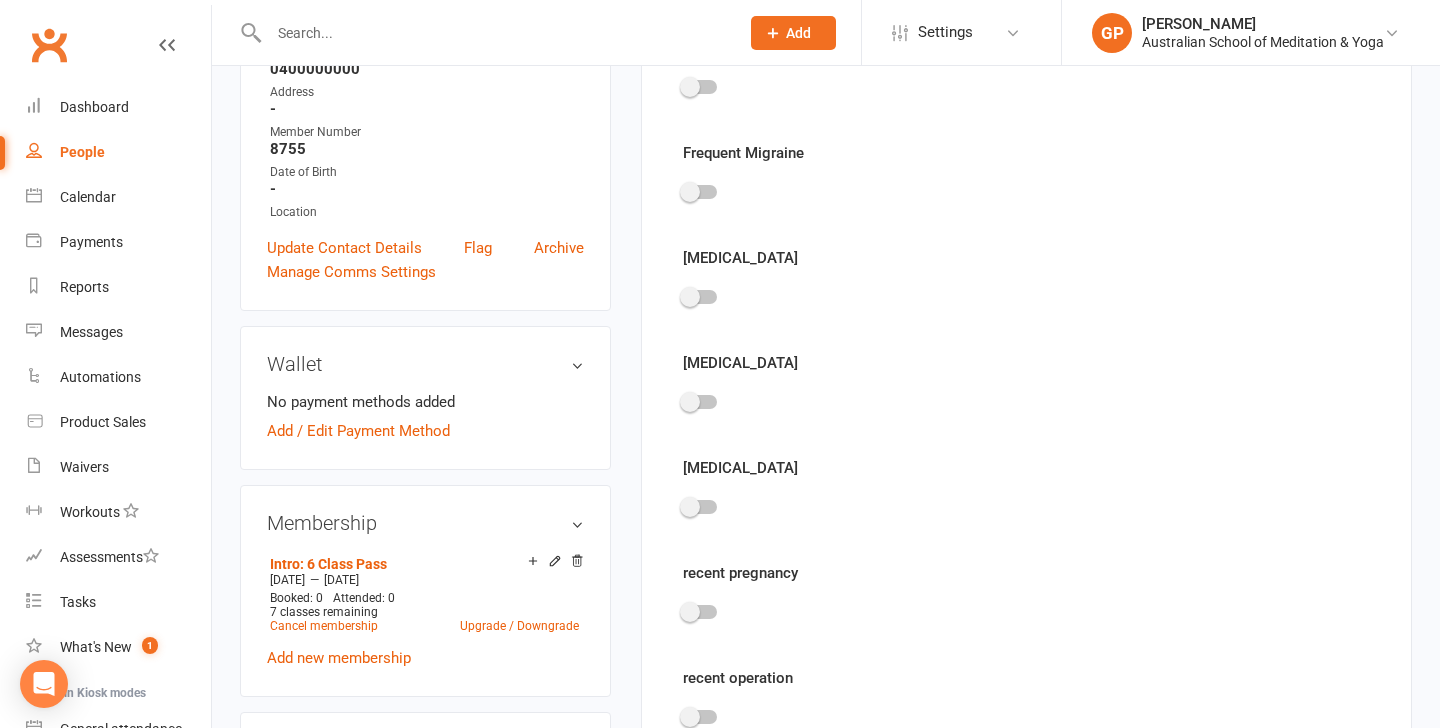 scroll, scrollTop: 154, scrollLeft: 0, axis: vertical 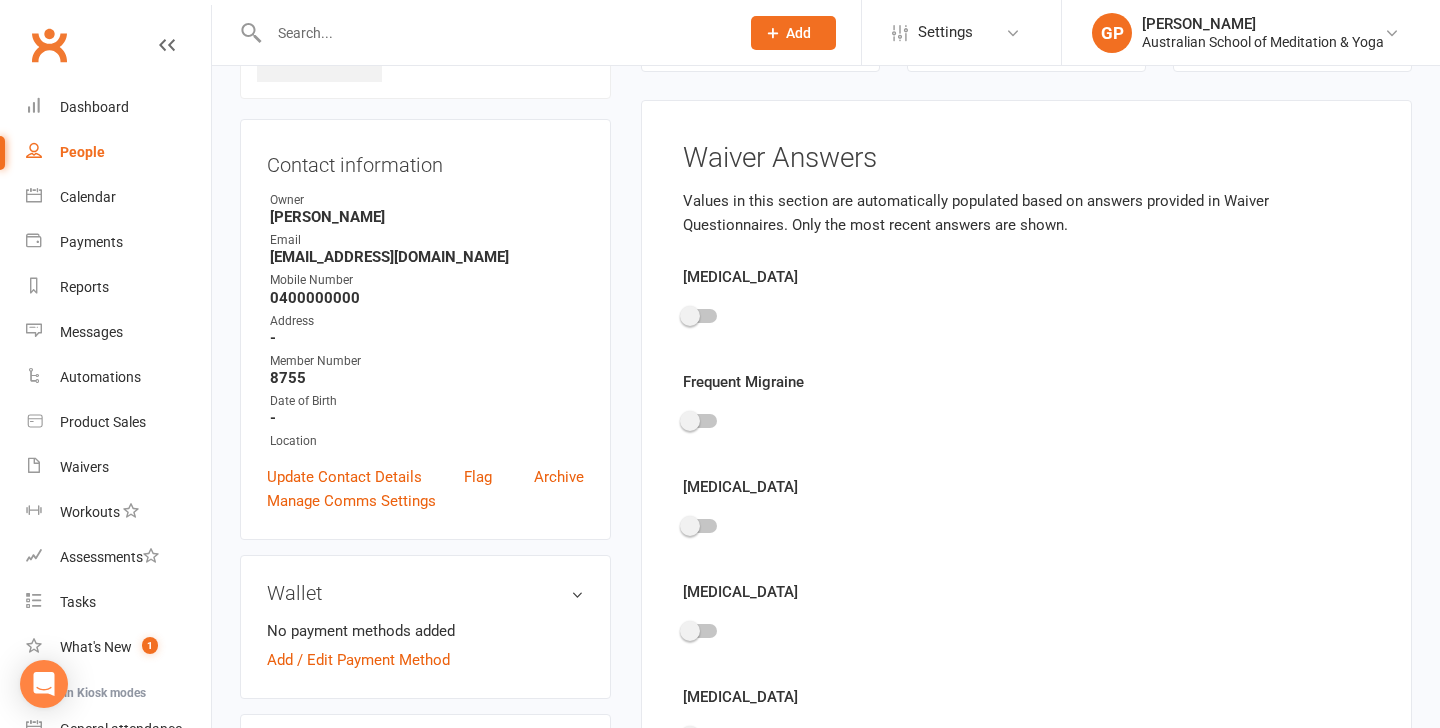 click on "[MEDICAL_DATA]
Frequent Migraine
[MEDICAL_DATA]
[MEDICAL_DATA]
[MEDICAL_DATA]
recent pregnancy
recent operation
[MEDICAL_DATA]
stroke
[MEDICAL_DATA]
[MEDICAL_DATA]
medication
[MEDICAL_DATA]
[MEDICAL_DATA]
injuries
Please give details if you have CHECKED any of the above
What do you hope to achieve from your practice of yoga exercises?
Who is your retreat invitee?
Which ASMY (Kirtan program) location do you attend the most?
Please mention any dietary requirements
*For room allocation purposes - Please let us know any person attending the retreat with you.
Please give details of any serious [MEDICAL_DATA], or medical conditions or [MEDICAL_DATA] or other notes relating to your booking. This information will be given to our retreat medical team in case of any medical emergencies.
Anything else we need to know?" at bounding box center (1026, 1523) 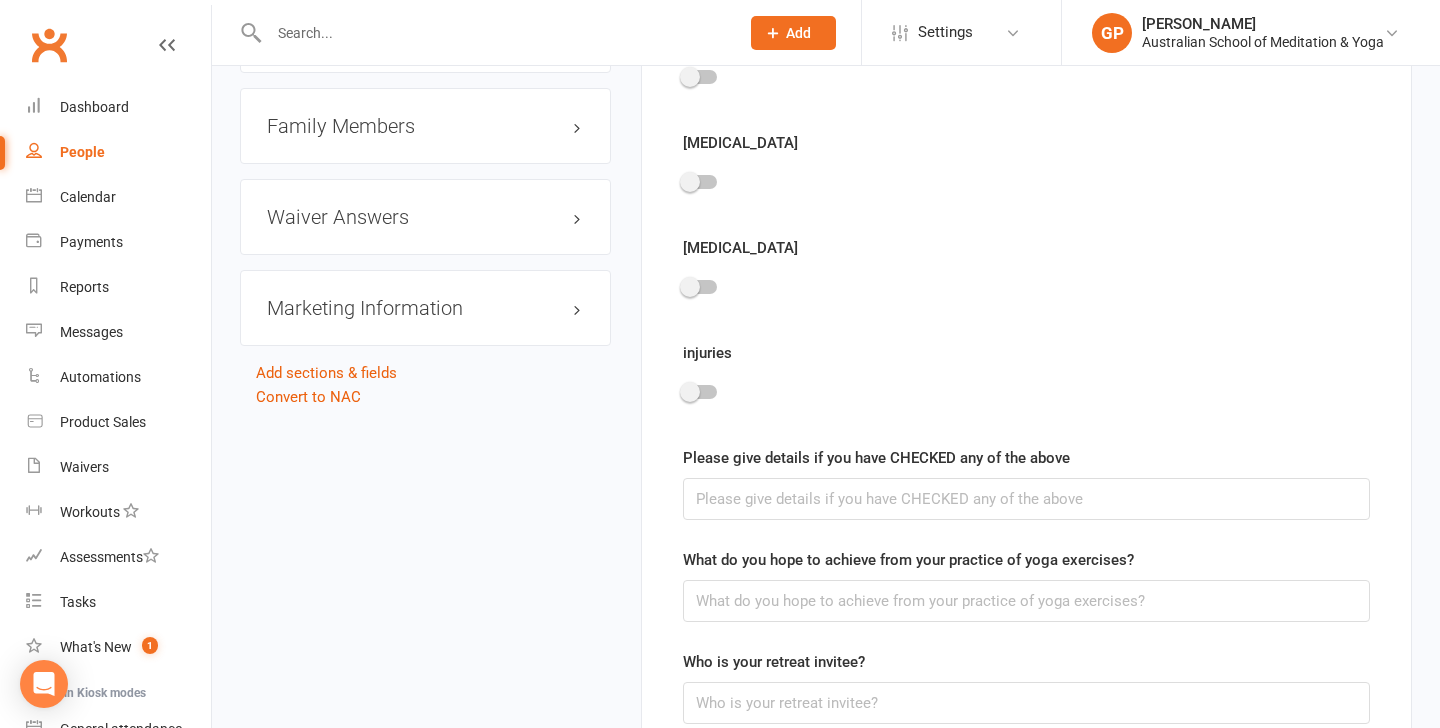 scroll, scrollTop: 1674, scrollLeft: 0, axis: vertical 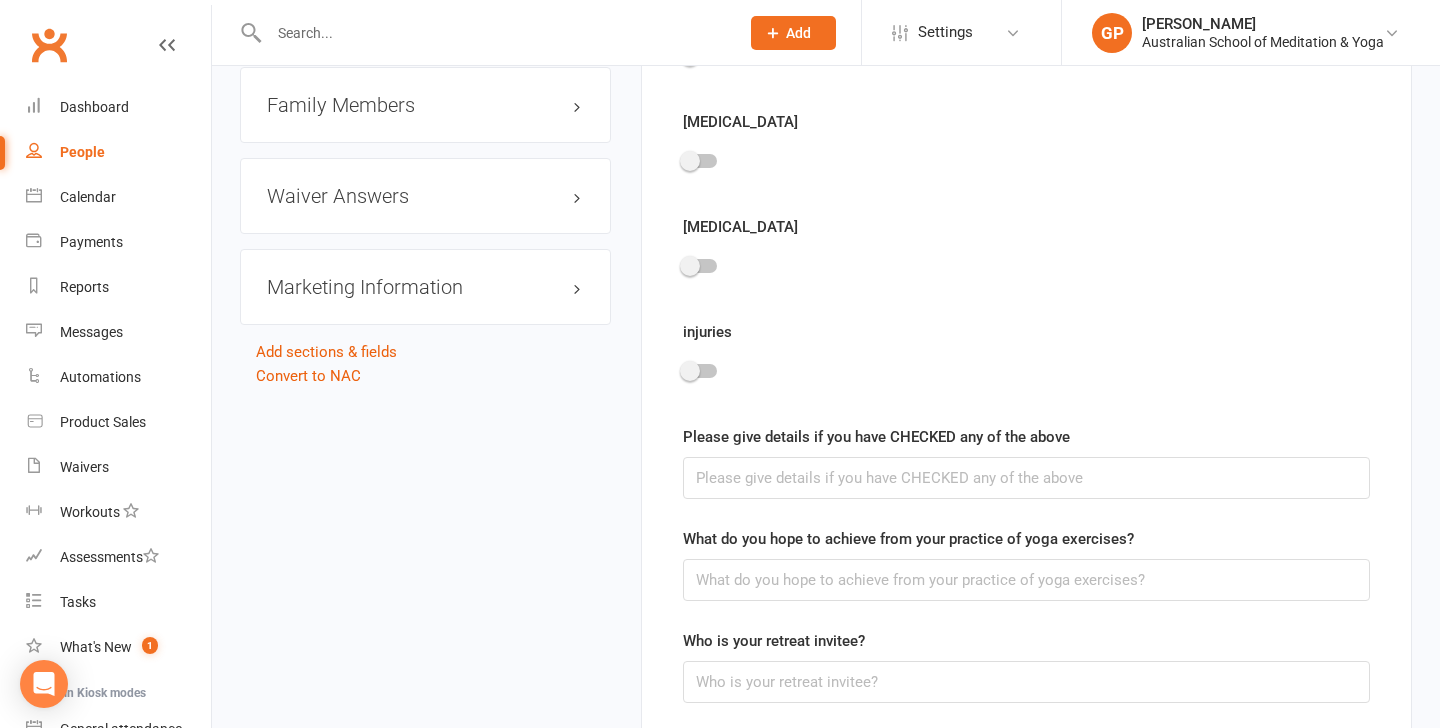 click at bounding box center [1026, 374] 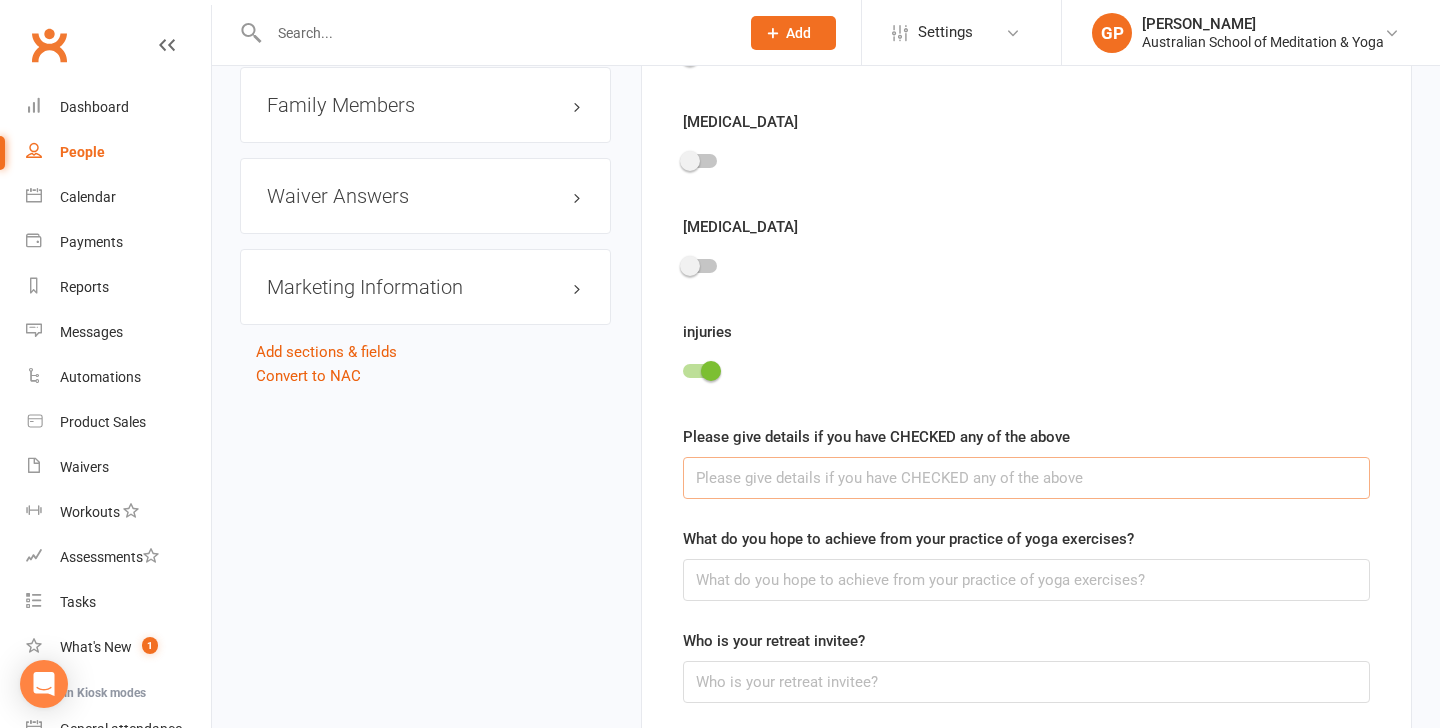 click at bounding box center [1026, 478] 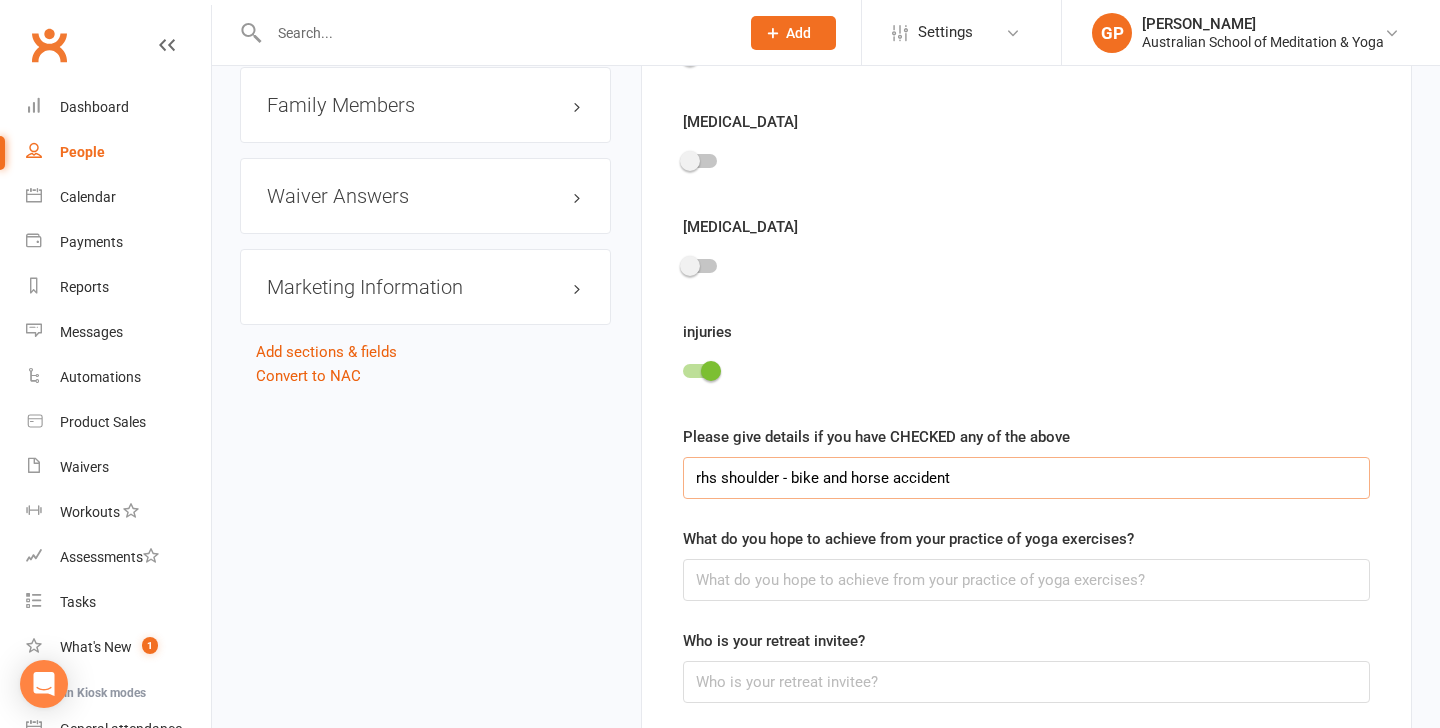 type on "rhs shoulder - bike and horse accident" 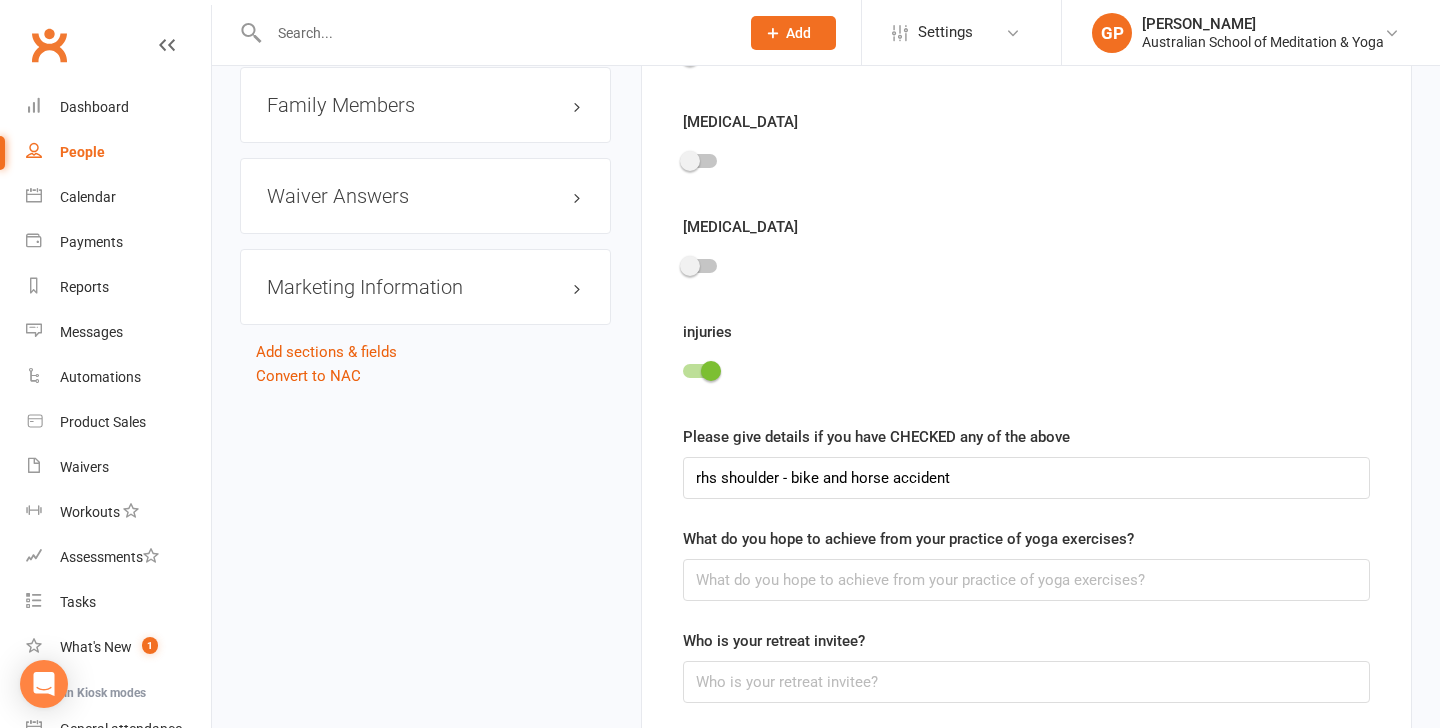 click on "upload photo [PERSON_NAME] Activated [DATE] Added [DATE]   Active member Contact information Owner   [PERSON_NAME] Email  [EMAIL_ADDRESS][DOMAIN_NAME]
Mobile Number  [PHONE_NUMBER]
Address  -
Member Number  8755
Date of Birth  -
Location
Update Contact Details Flag Archive Manage Comms Settings
Wallet No payment methods added
Add / Edit Payment Method
Membership      Intro: 6 Class Pass [DATE] — [DATE] Booked: 0 Attended: 0 7 classes remaining    Cancel membership Upgrade / Downgrade Add new membership
Suspensions  No active suspensions found. Add new suspension
Member Portal Login Details  URL:  [URL][DOMAIN_NAME].. Copy PIN:  1203 Enabled:
Send Member Details
Email / SMS Subscriptions  edit Unsubscribed from Emails No
Unsubscribed from SMSes No
Emergency Contact Details  edit Family Members  Waiver Answers  edit Marketing Information  edit Add sections & fields Convert to NAC ✓ Memberships Intro: 6 Class Pass Expires on [DATE] $ Balance" at bounding box center (826, -69) 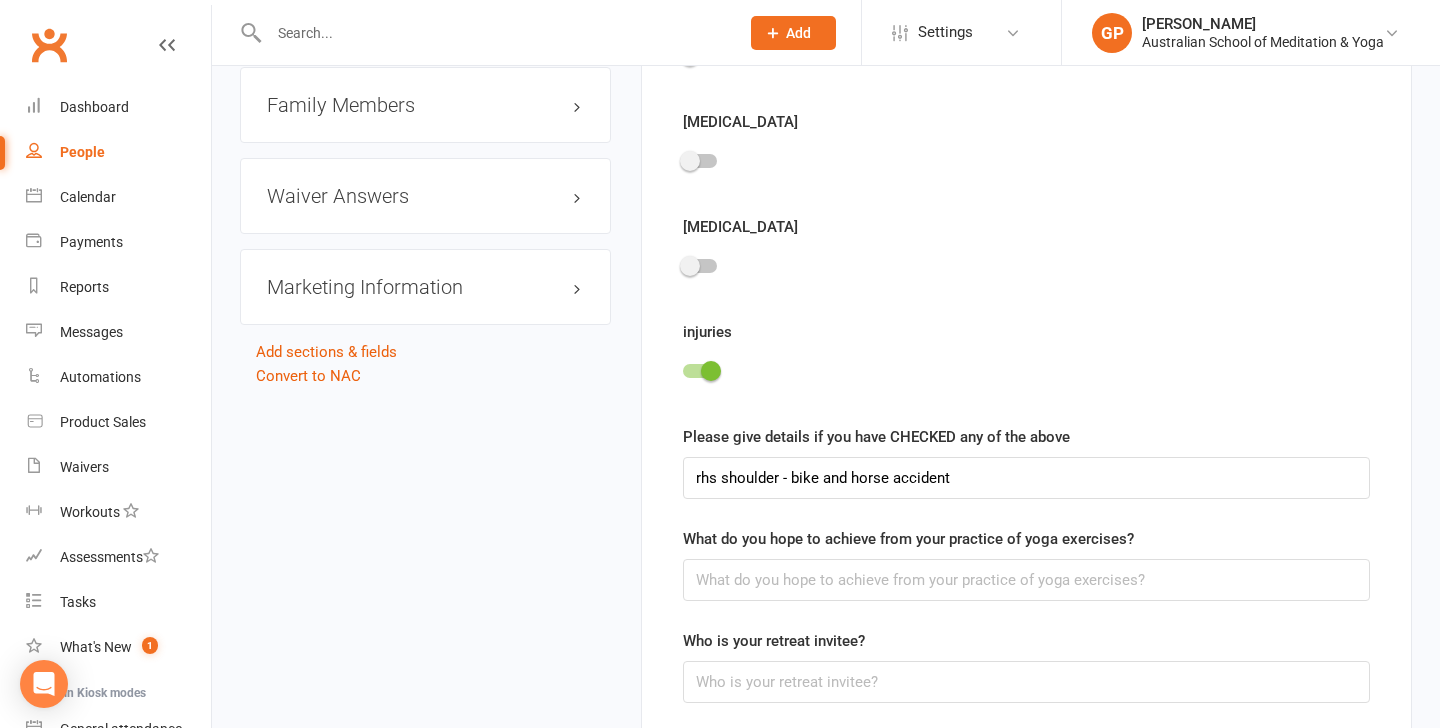 click at bounding box center (1026, 164) 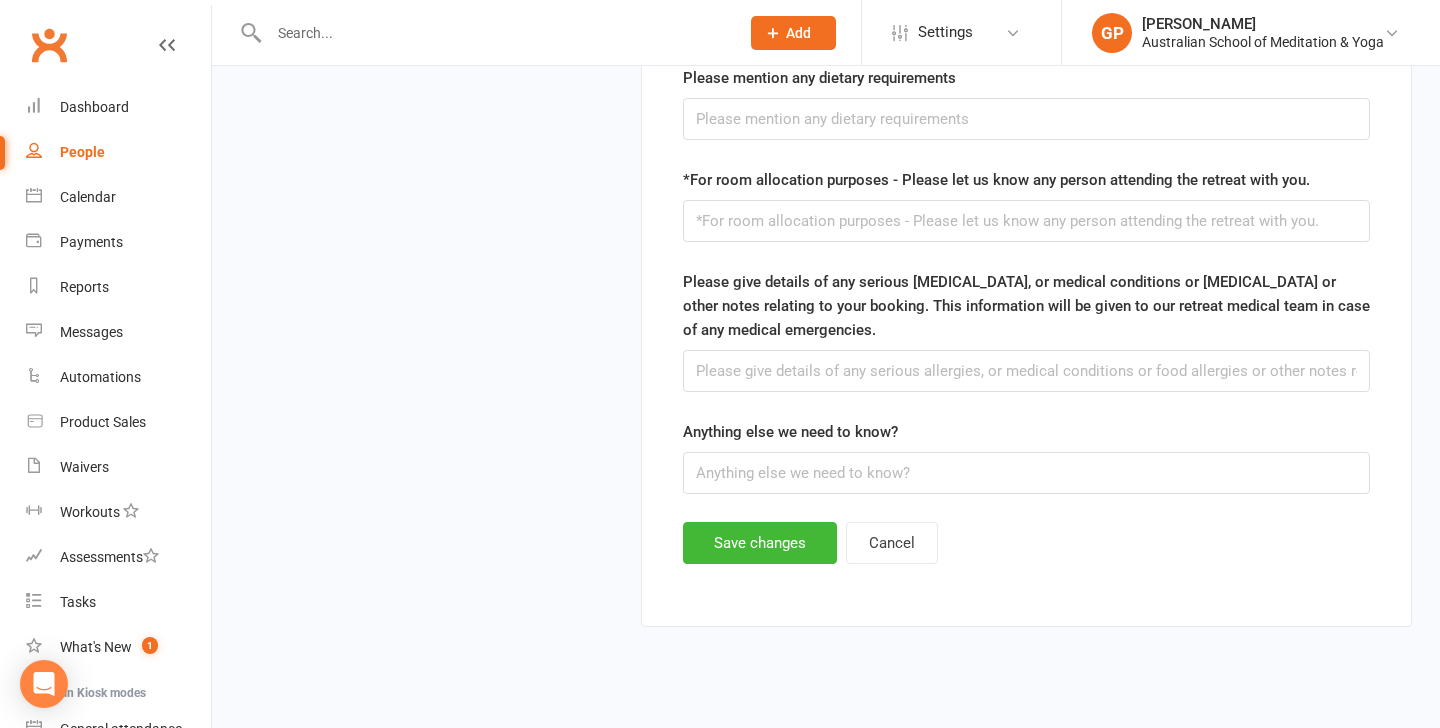 scroll, scrollTop: 2467, scrollLeft: 0, axis: vertical 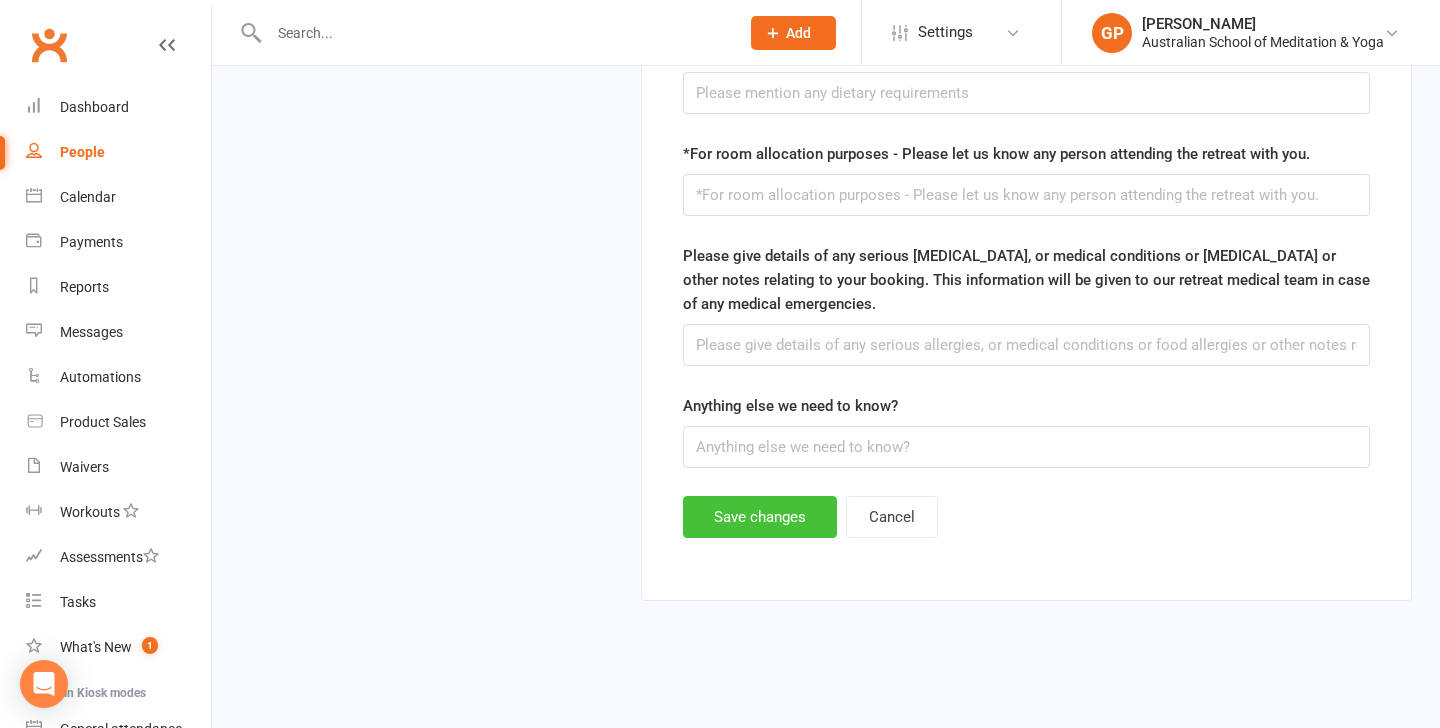 click on "Save changes" at bounding box center (760, 517) 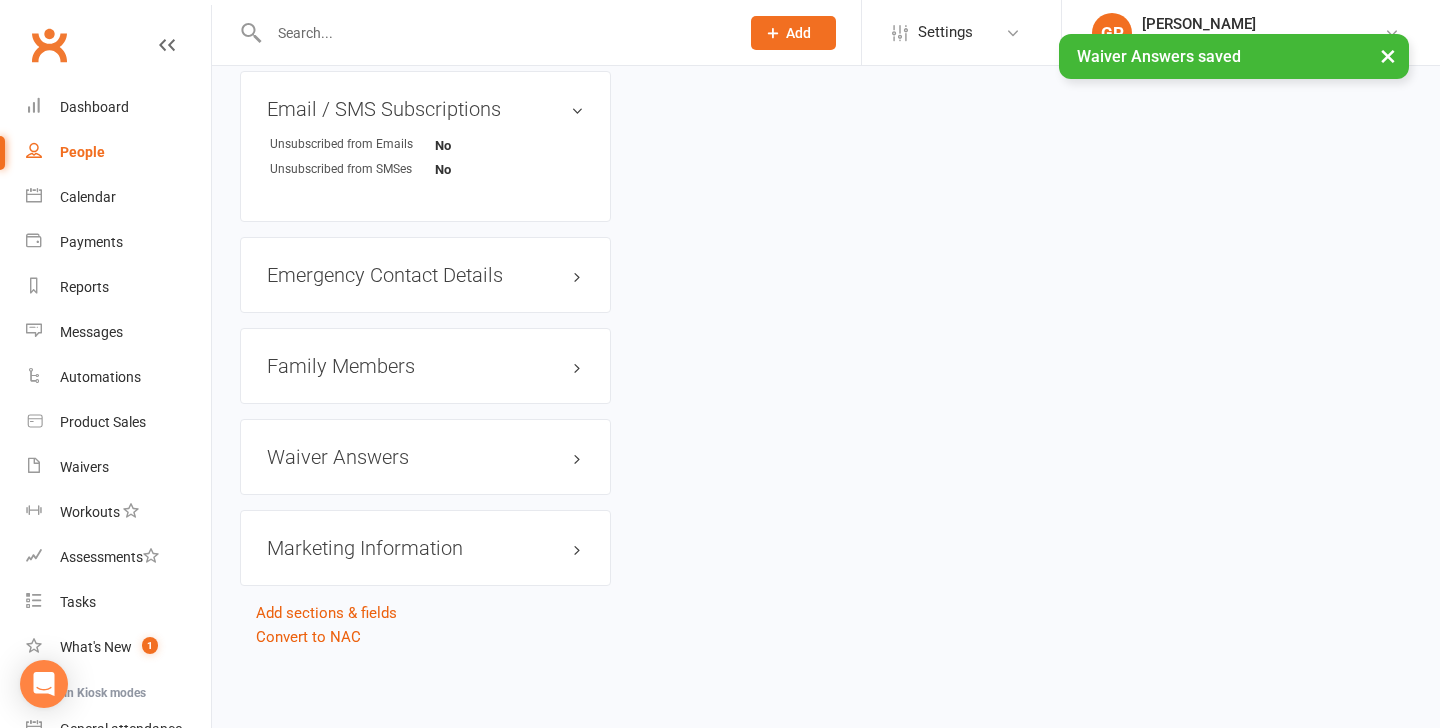scroll, scrollTop: 1413, scrollLeft: 0, axis: vertical 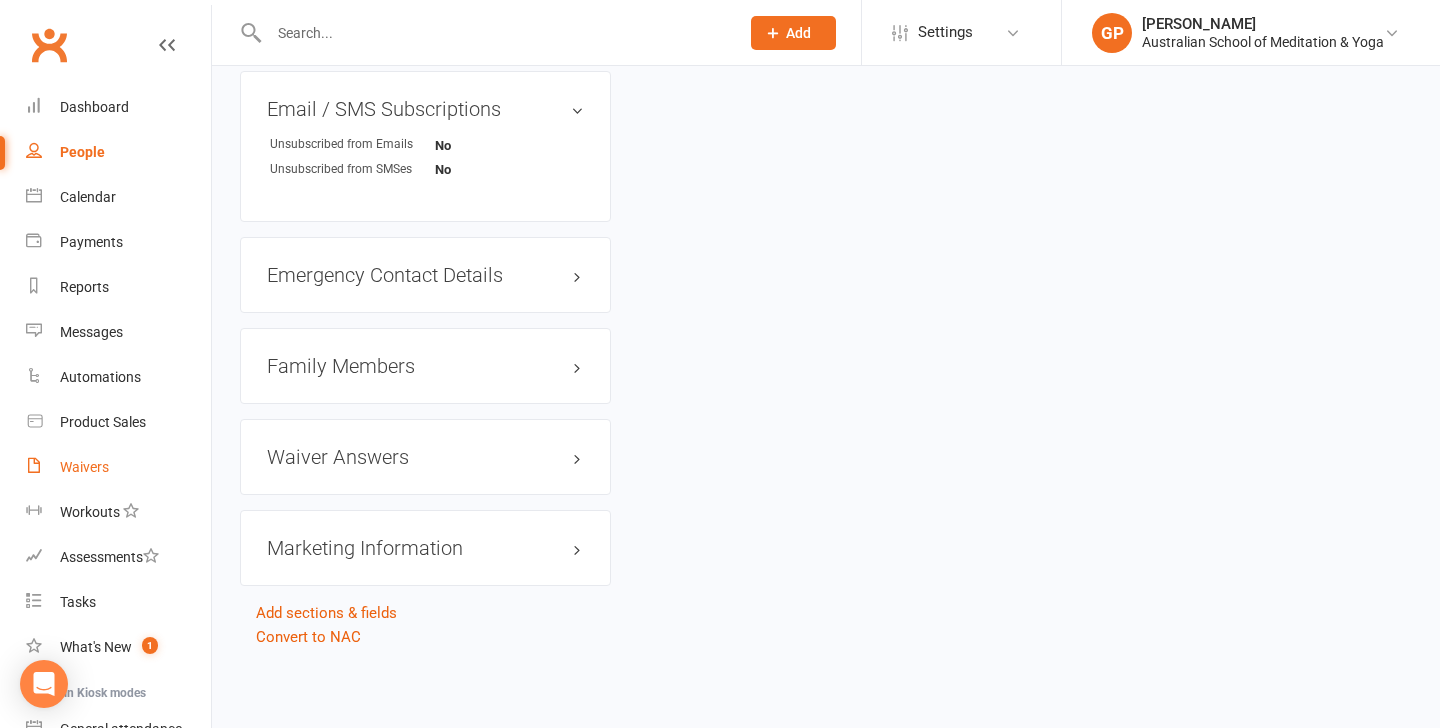 click on "Waivers" at bounding box center [118, 467] 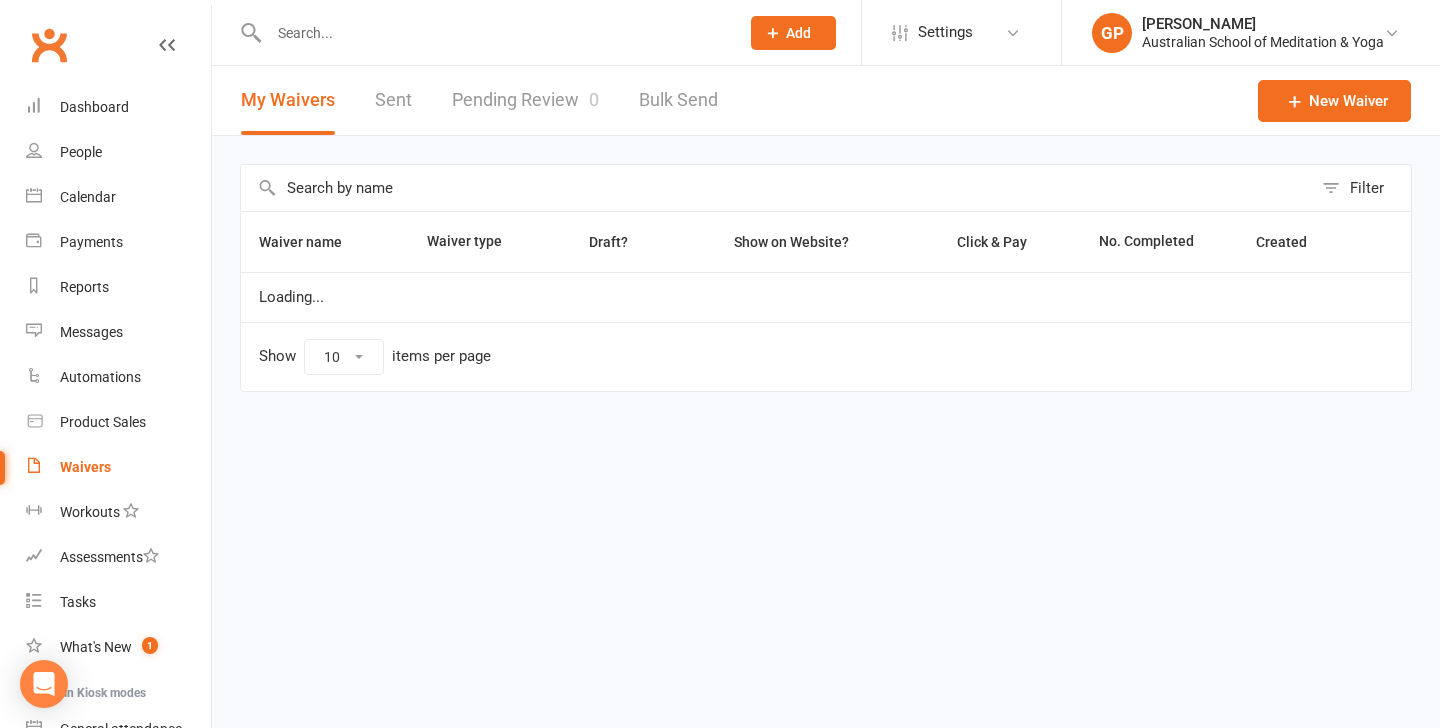 scroll, scrollTop: 0, scrollLeft: 0, axis: both 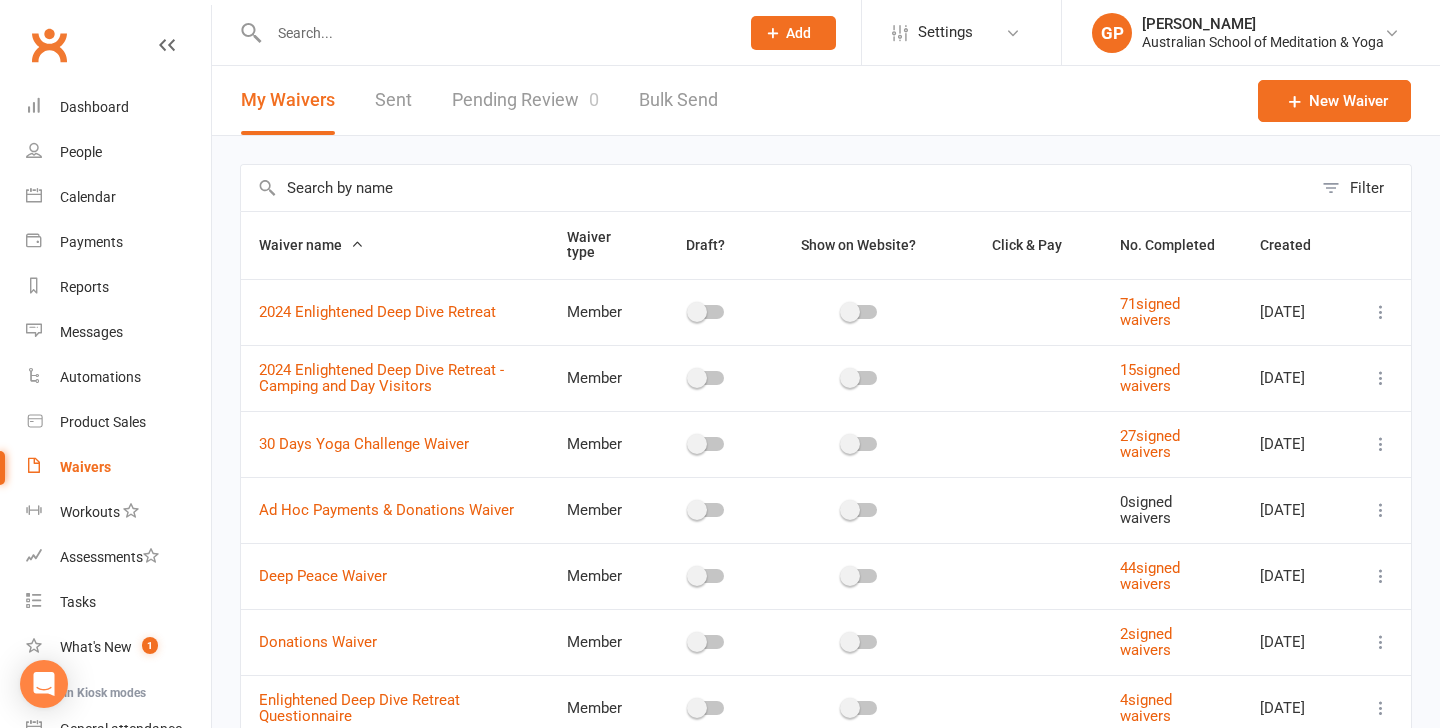 click at bounding box center [494, 33] 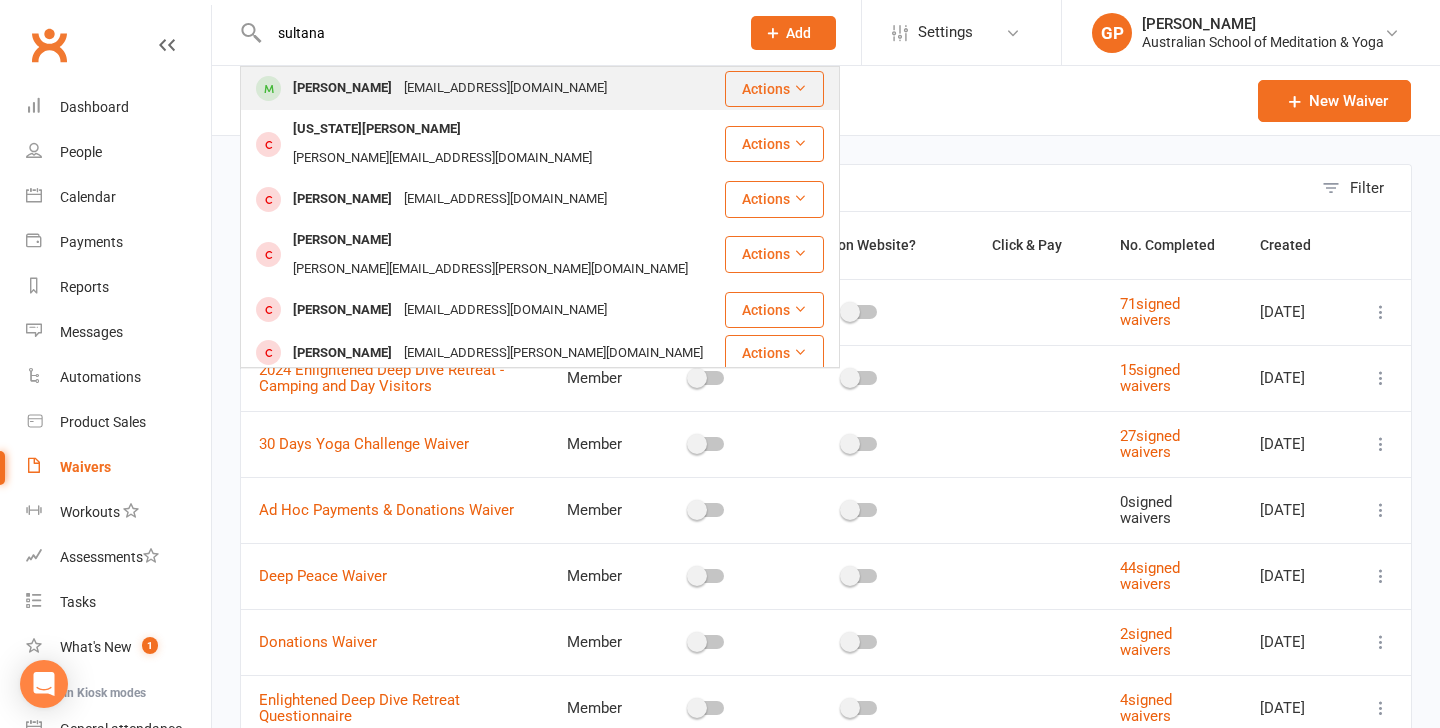 type on "sultana" 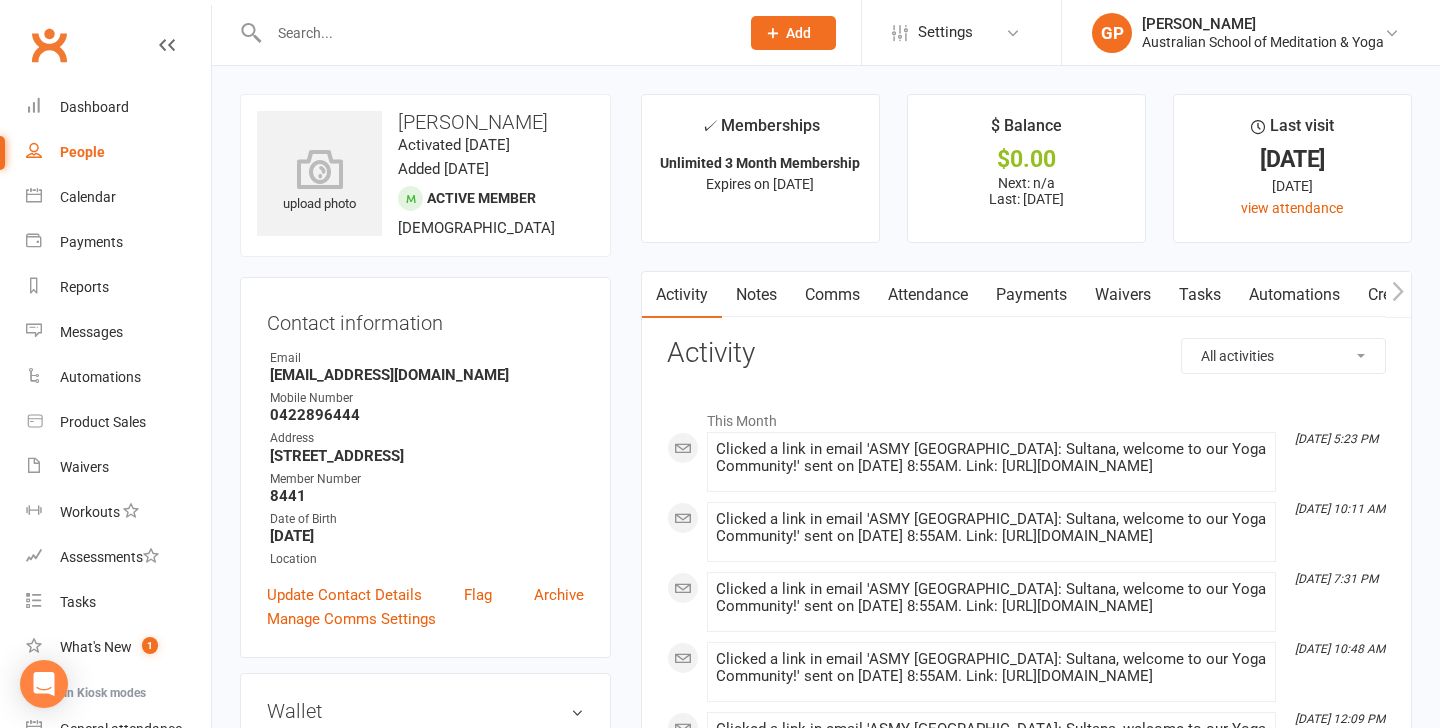 click on "8441" at bounding box center (427, 496) 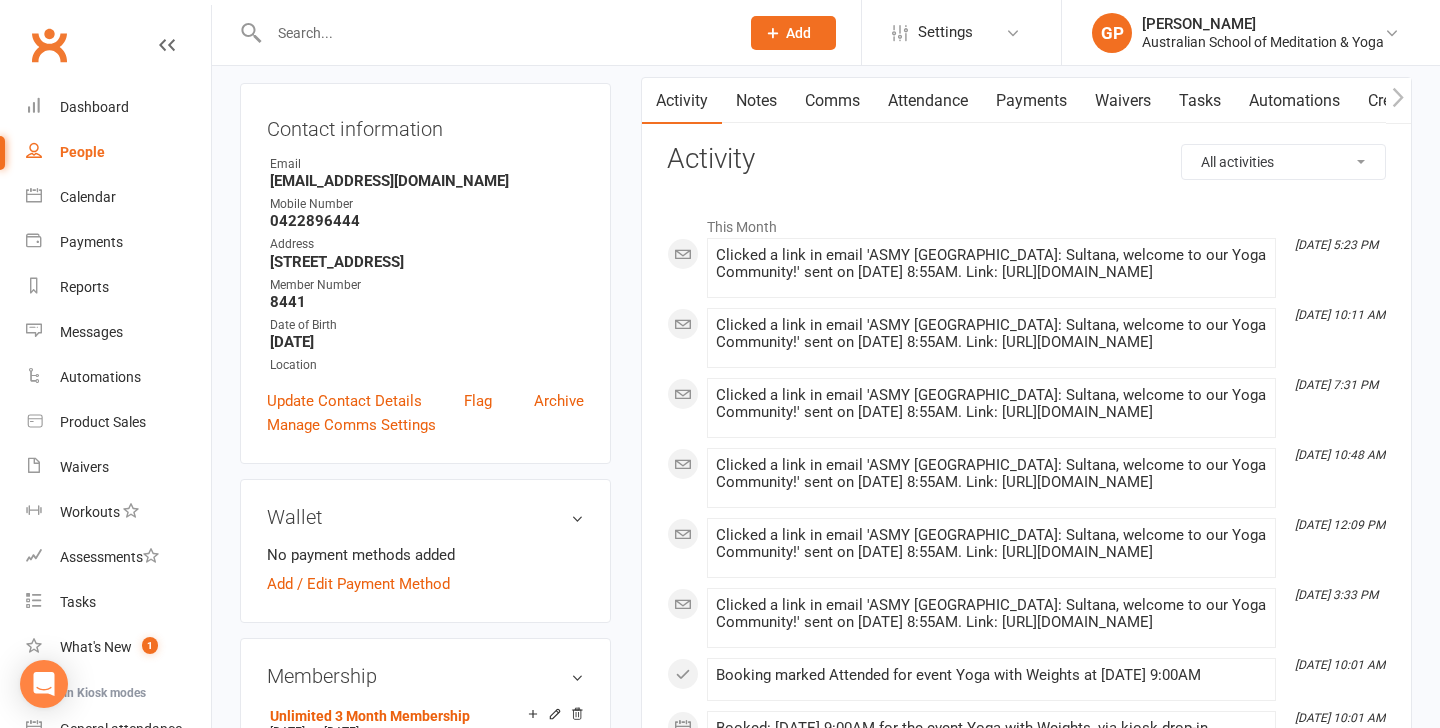 scroll, scrollTop: 200, scrollLeft: 0, axis: vertical 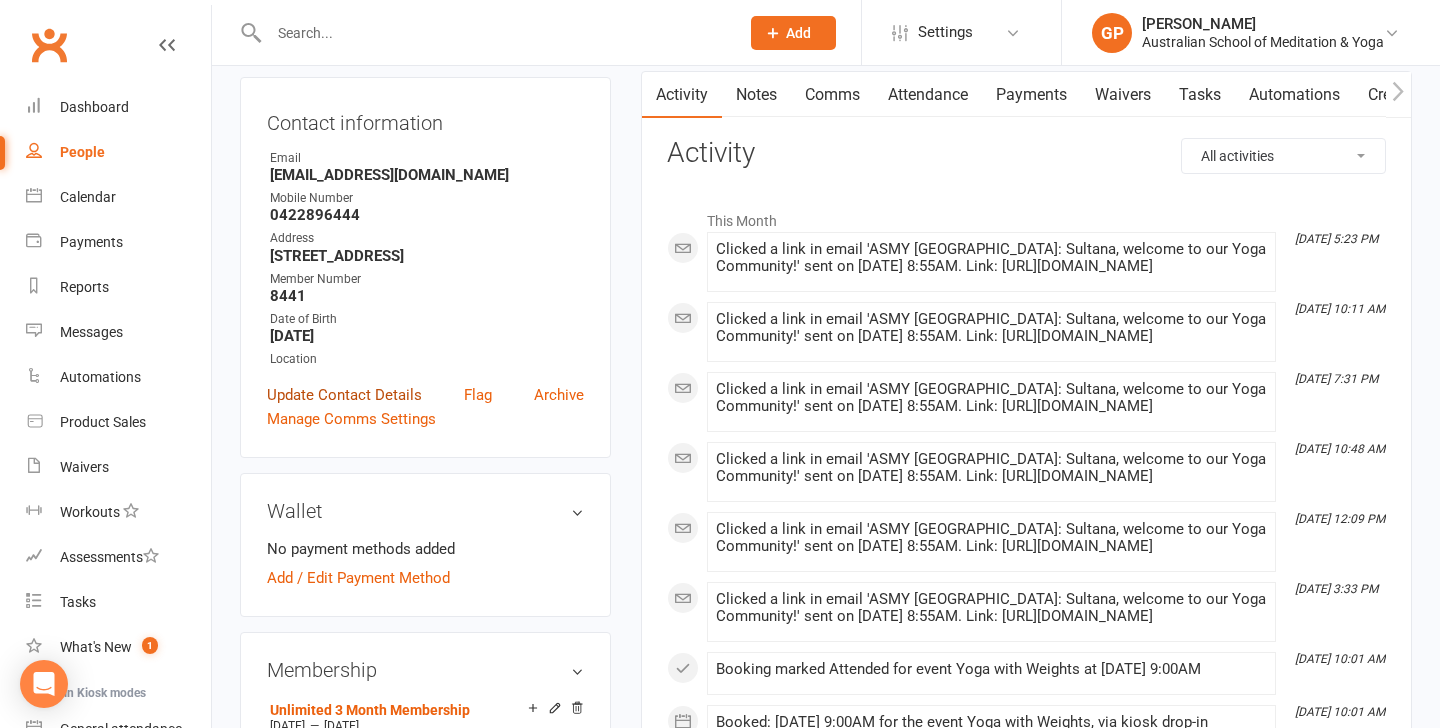 click on "Update Contact Details" at bounding box center (344, 395) 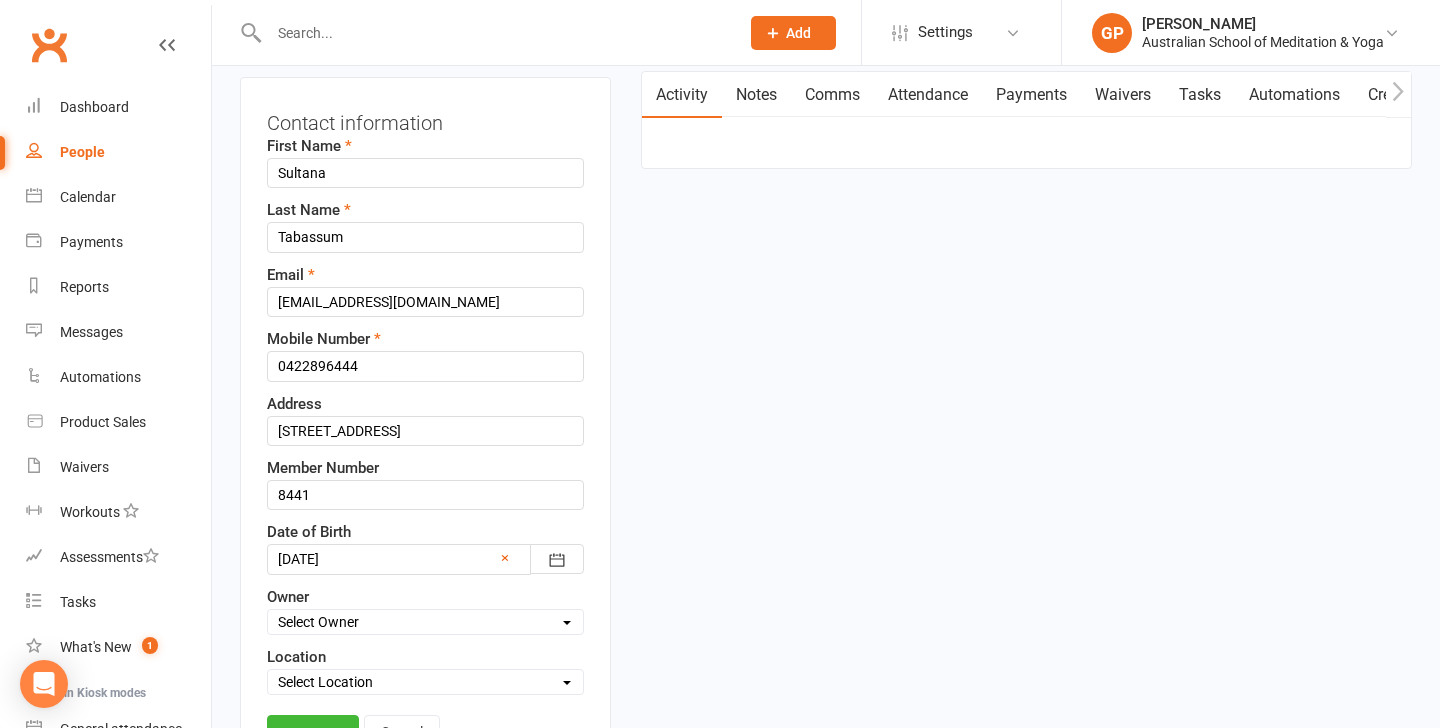 scroll, scrollTop: 94, scrollLeft: 0, axis: vertical 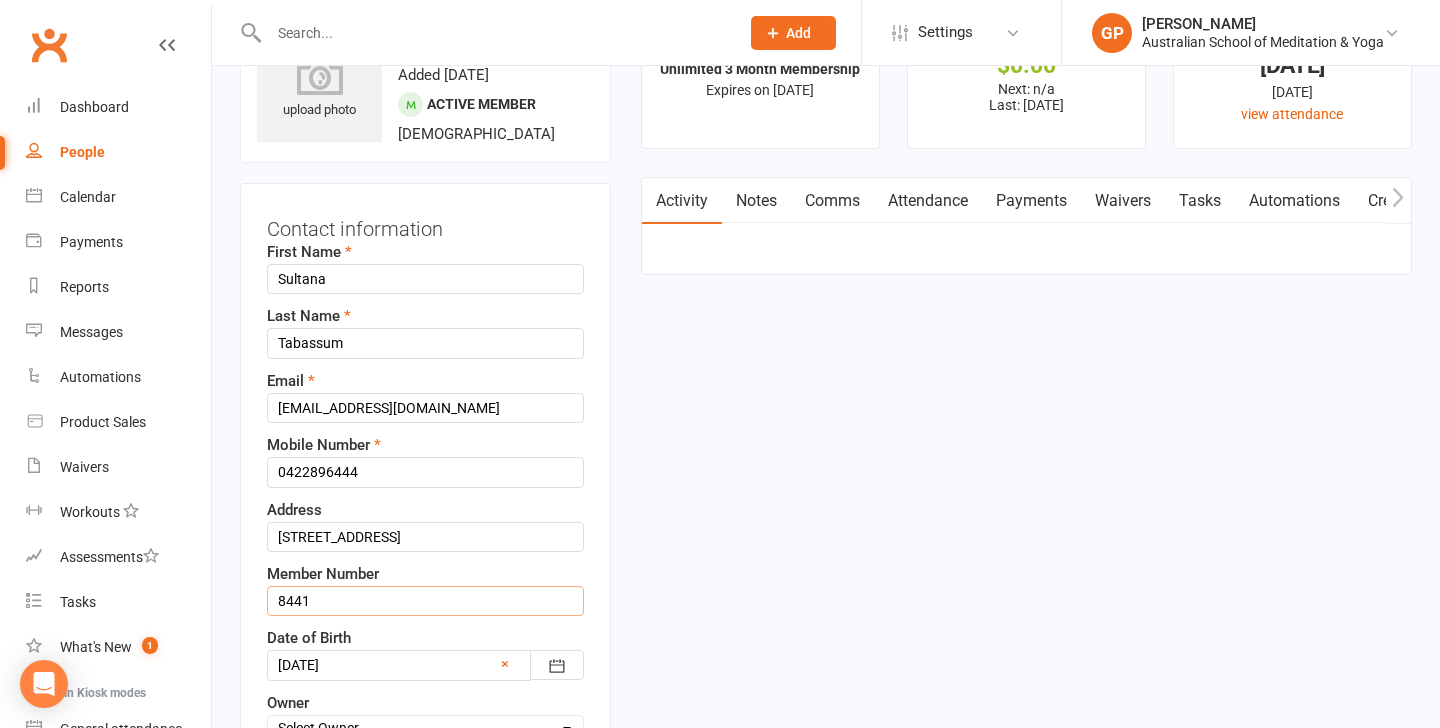 click on "8441" at bounding box center [425, 601] 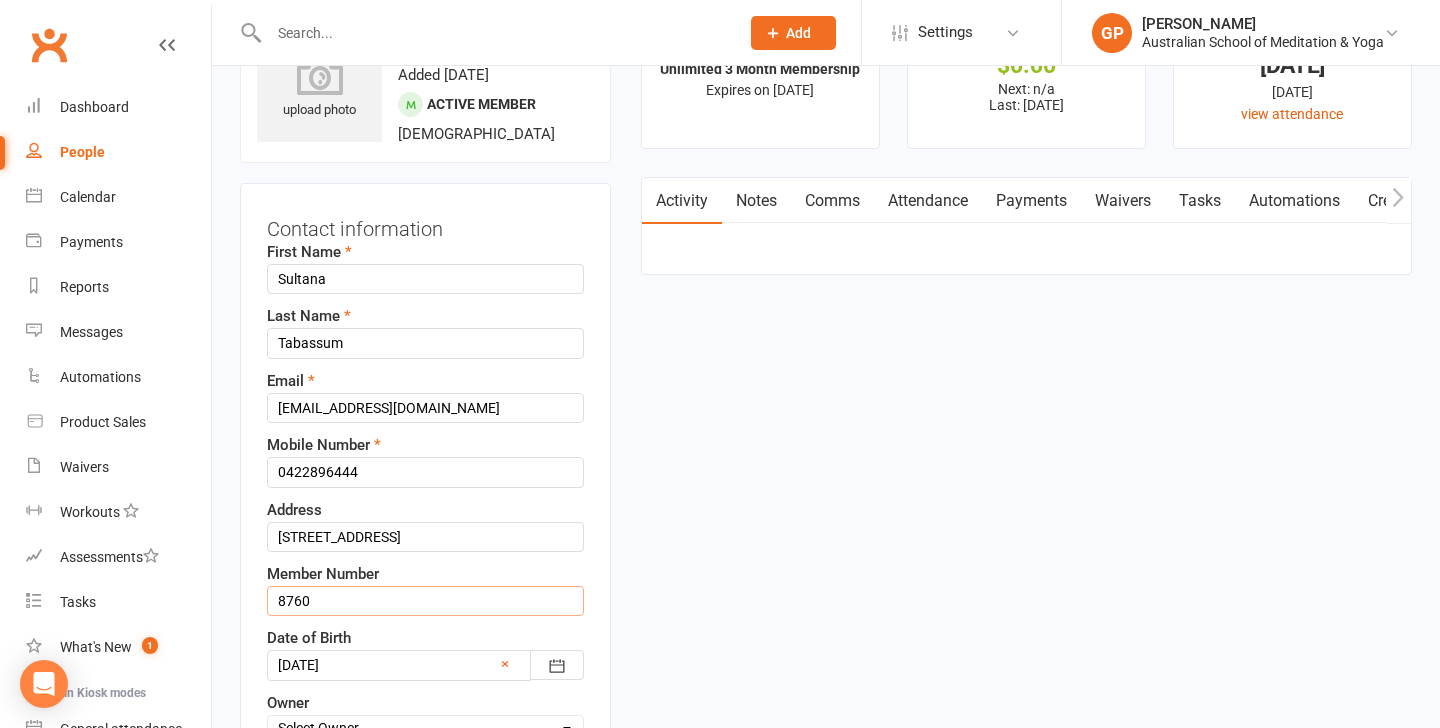 type on "8760" 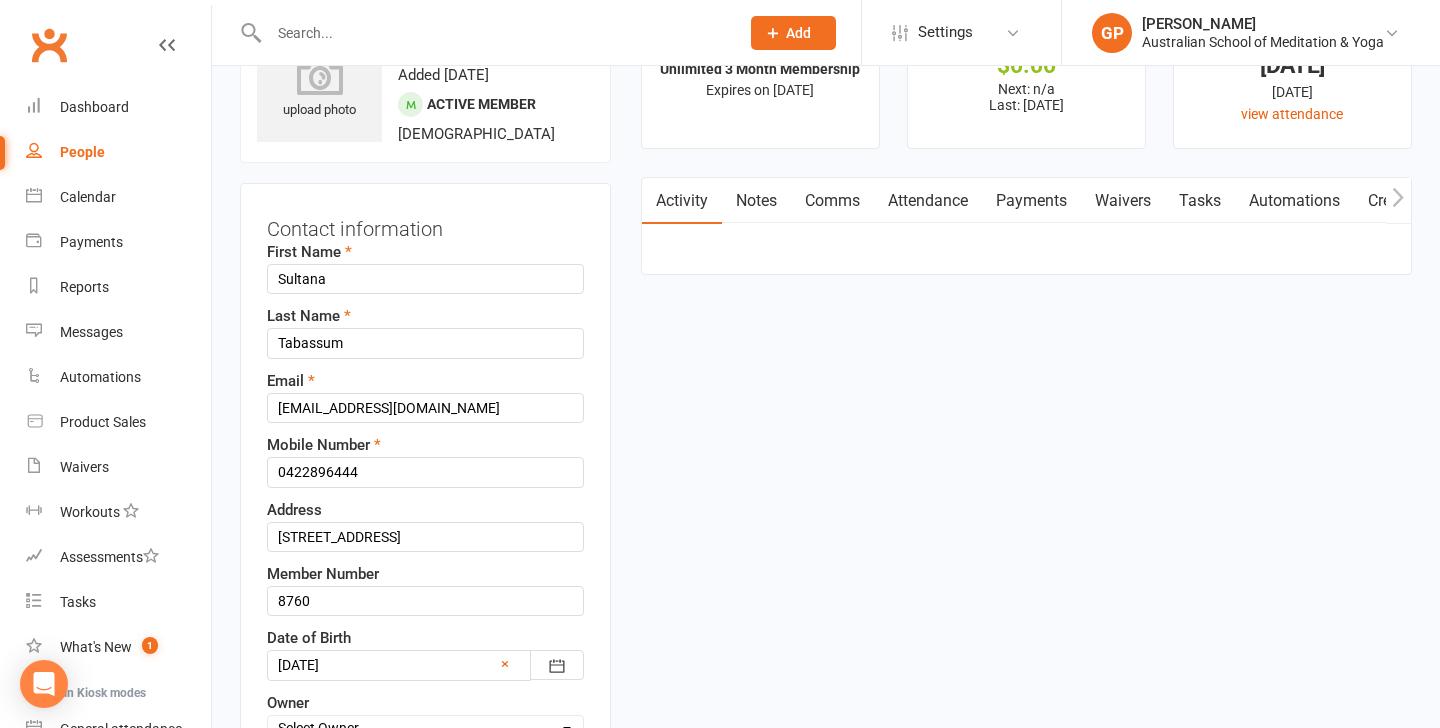 click on "upload photo [PERSON_NAME] Activated [DATE] Added [DATE]   Active member [DEMOGRAPHIC_DATA]  Contact information First Name  [PERSON_NAME]
Last Name  Tabassum
Email  [EMAIL_ADDRESS][DOMAIN_NAME]
Mobile Number  [PHONE_NUMBER]
Address  [STREET_ADDRESS]
Member Number  8760
Date of Birth  [DEMOGRAPHIC_DATA]
[DATE] - [DATE]
1961
1962
1963
1964
1965
1966
1967
1968
1969
1970
1971
1972
1973
1974
1975
1976
1977
1978
1979
1980
×
Owner  Select Owner ASMY Yoga [PERSON_NAME] ASMY" at bounding box center (826, 1131) 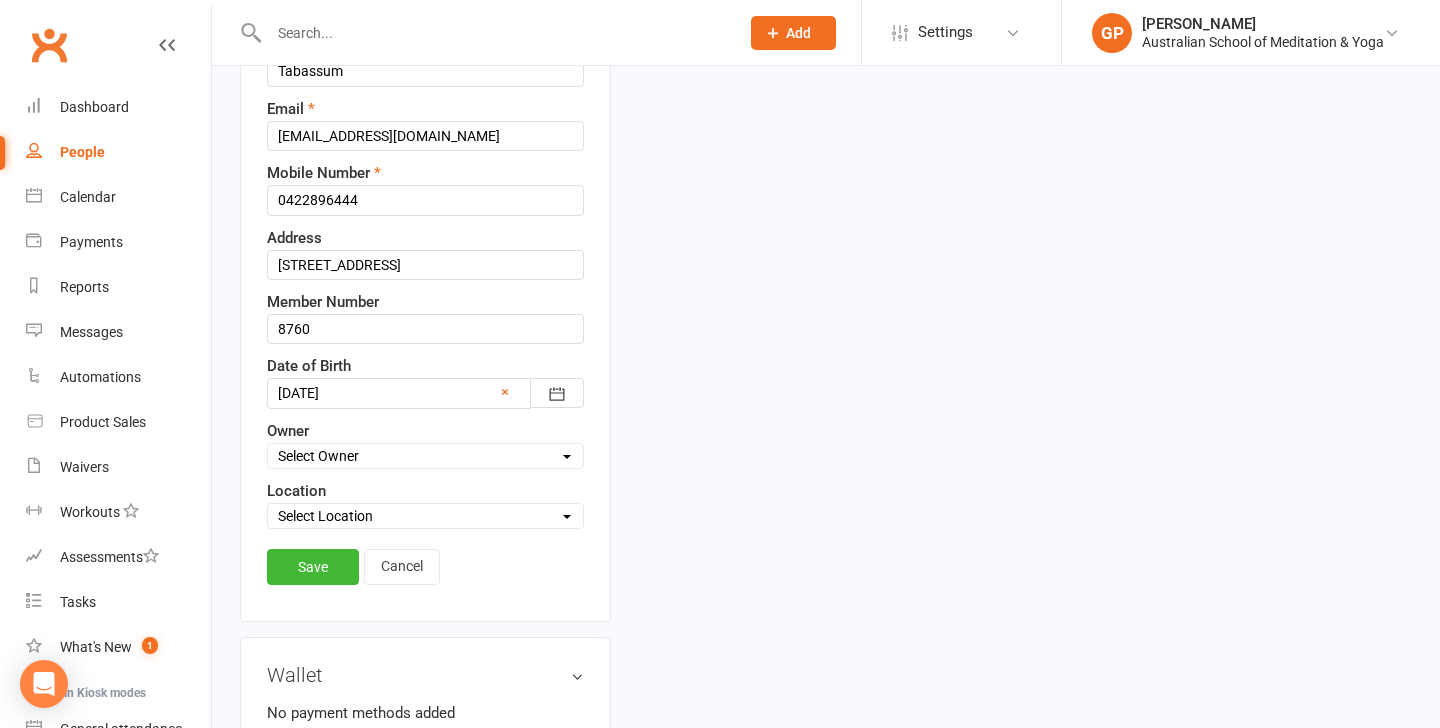 scroll, scrollTop: 454, scrollLeft: 0, axis: vertical 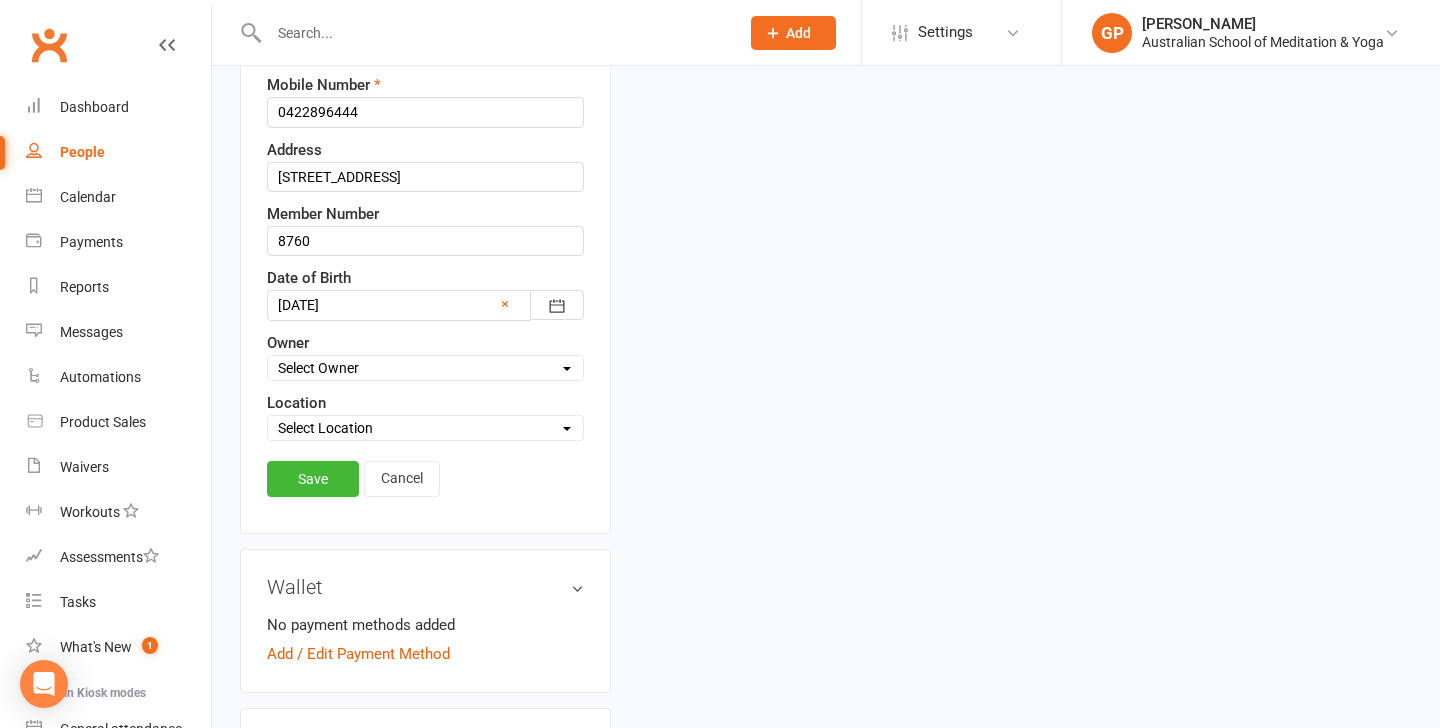 click on "Location  Select Location Back Room Front Room Massage Room The Mantra Room ( Closure Timetable) [GEOGRAPHIC_DATA] [GEOGRAPHIC_DATA] [GEOGRAPHIC_DATA]" at bounding box center (425, 416) 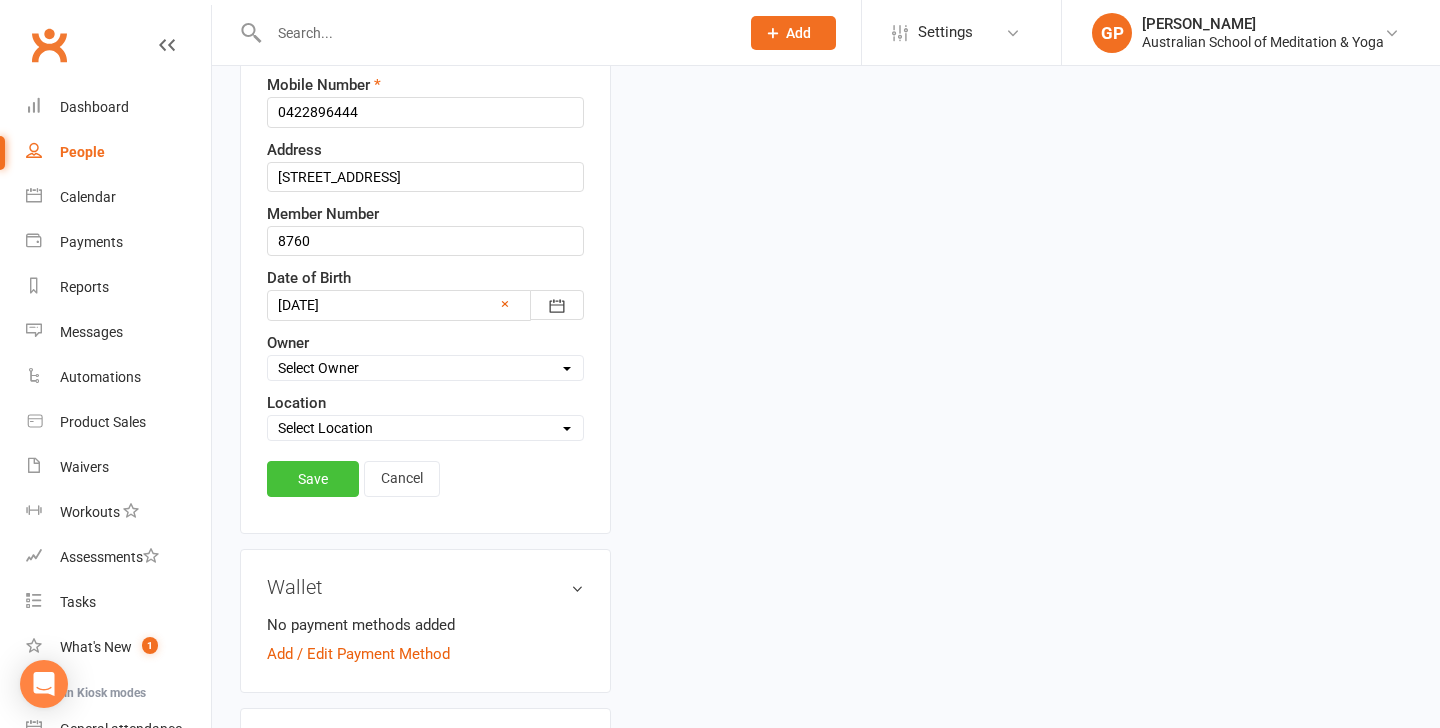 click on "Save" at bounding box center (313, 479) 